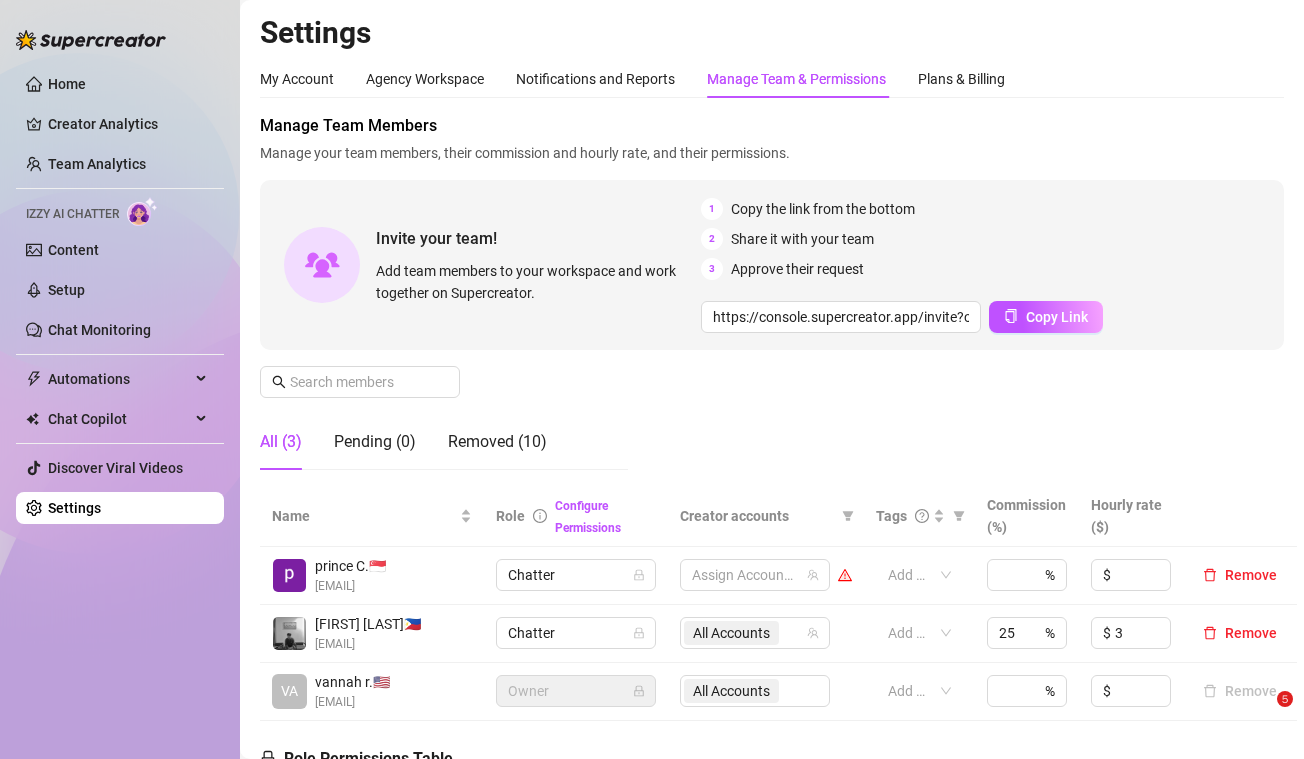 scroll, scrollTop: 0, scrollLeft: 0, axis: both 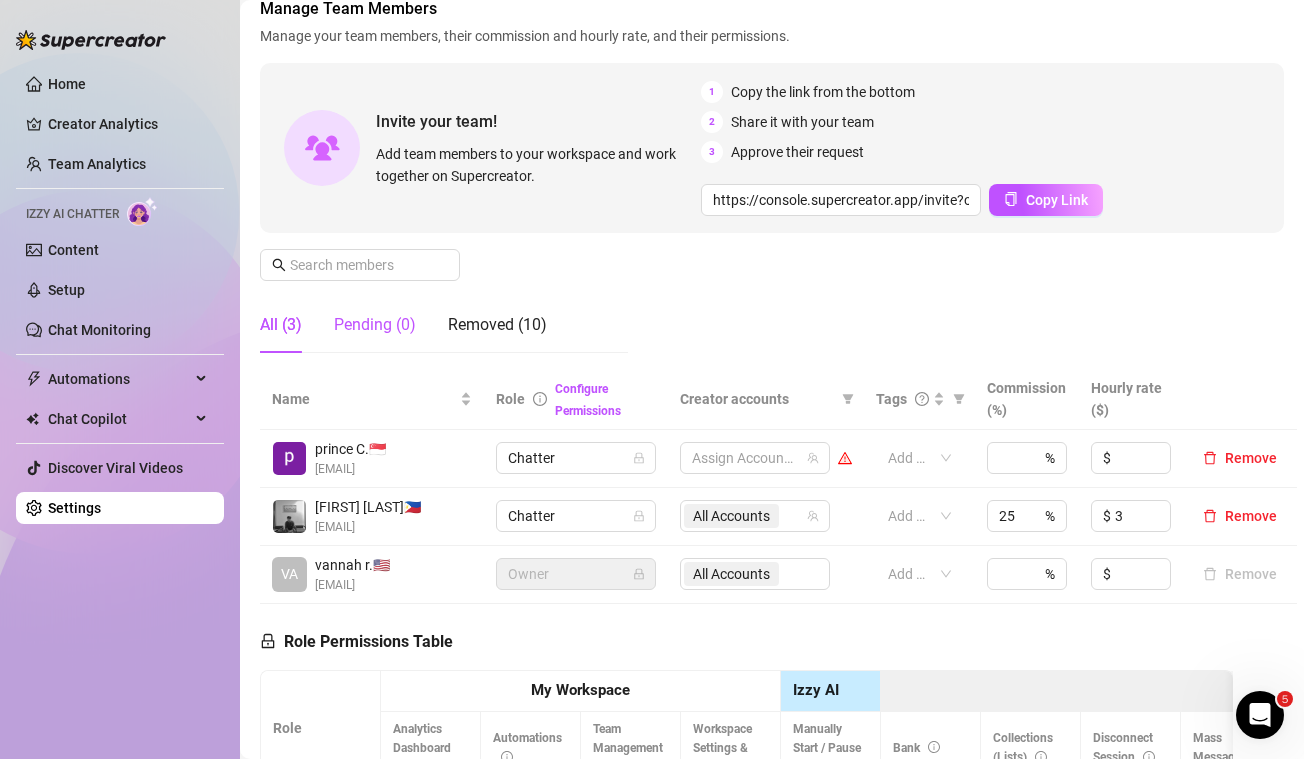 click on "Pending (0)" at bounding box center (375, 325) 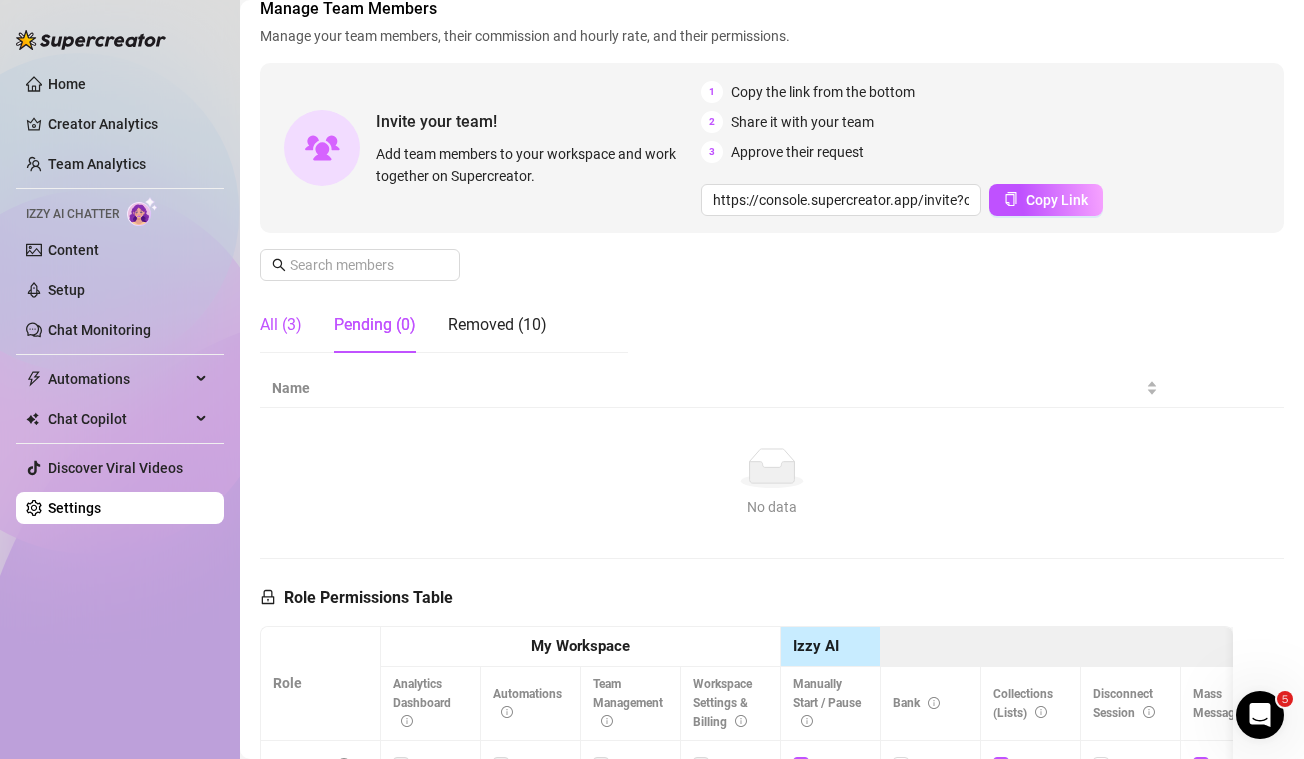 click on "All (3)" at bounding box center [281, 325] 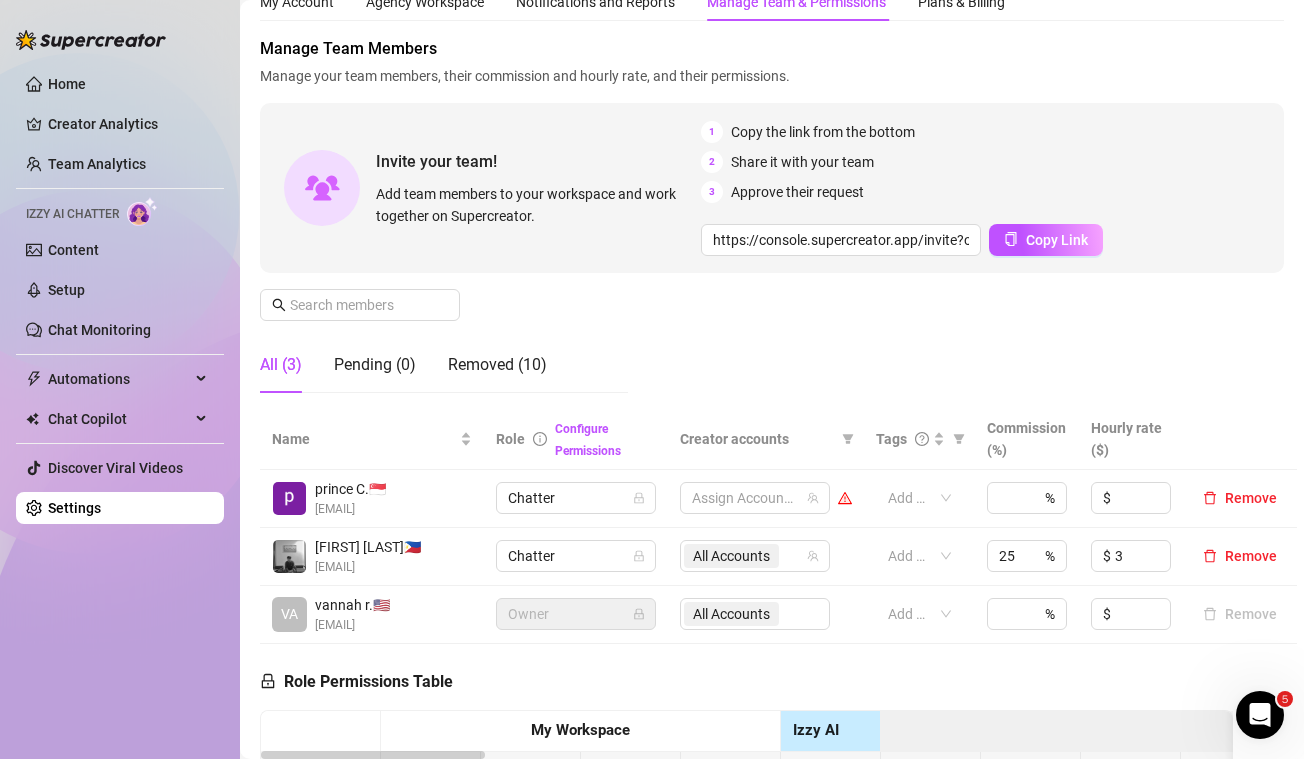 scroll, scrollTop: 0, scrollLeft: 0, axis: both 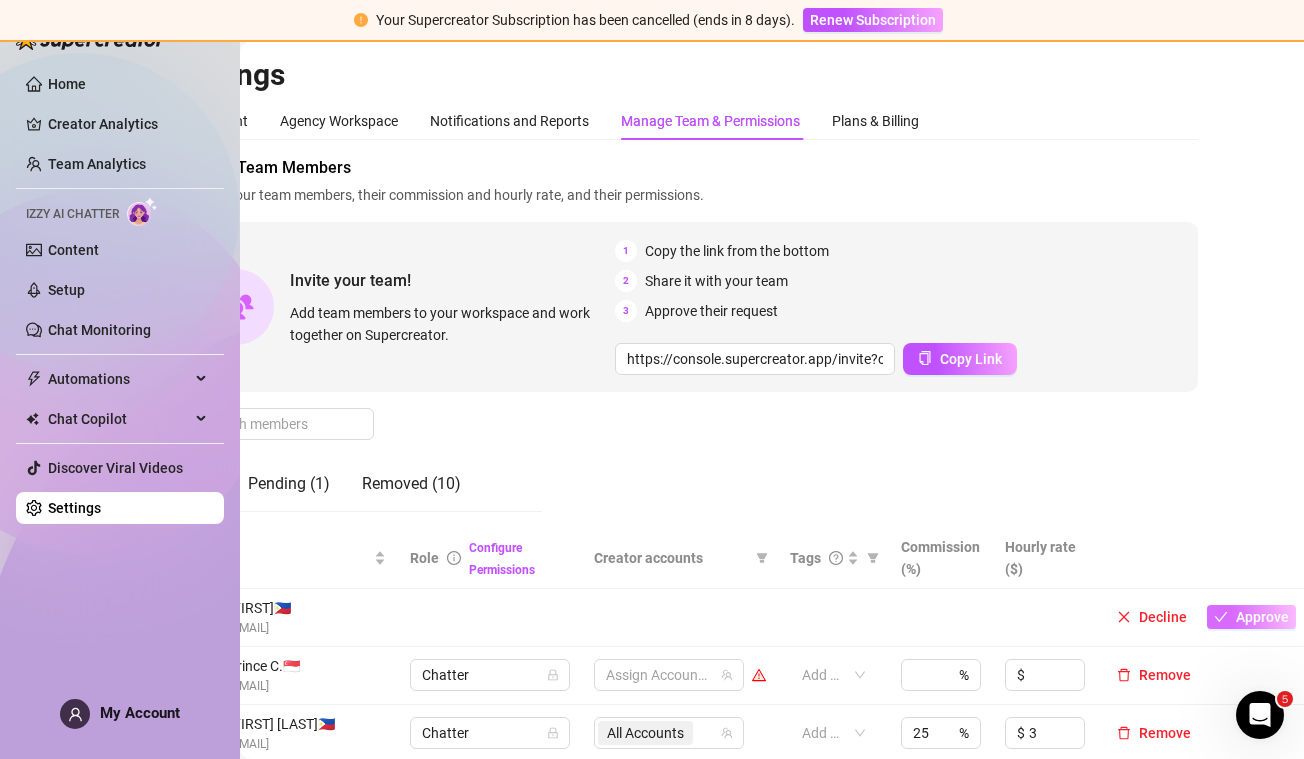 click on "Approve" at bounding box center [1262, 617] 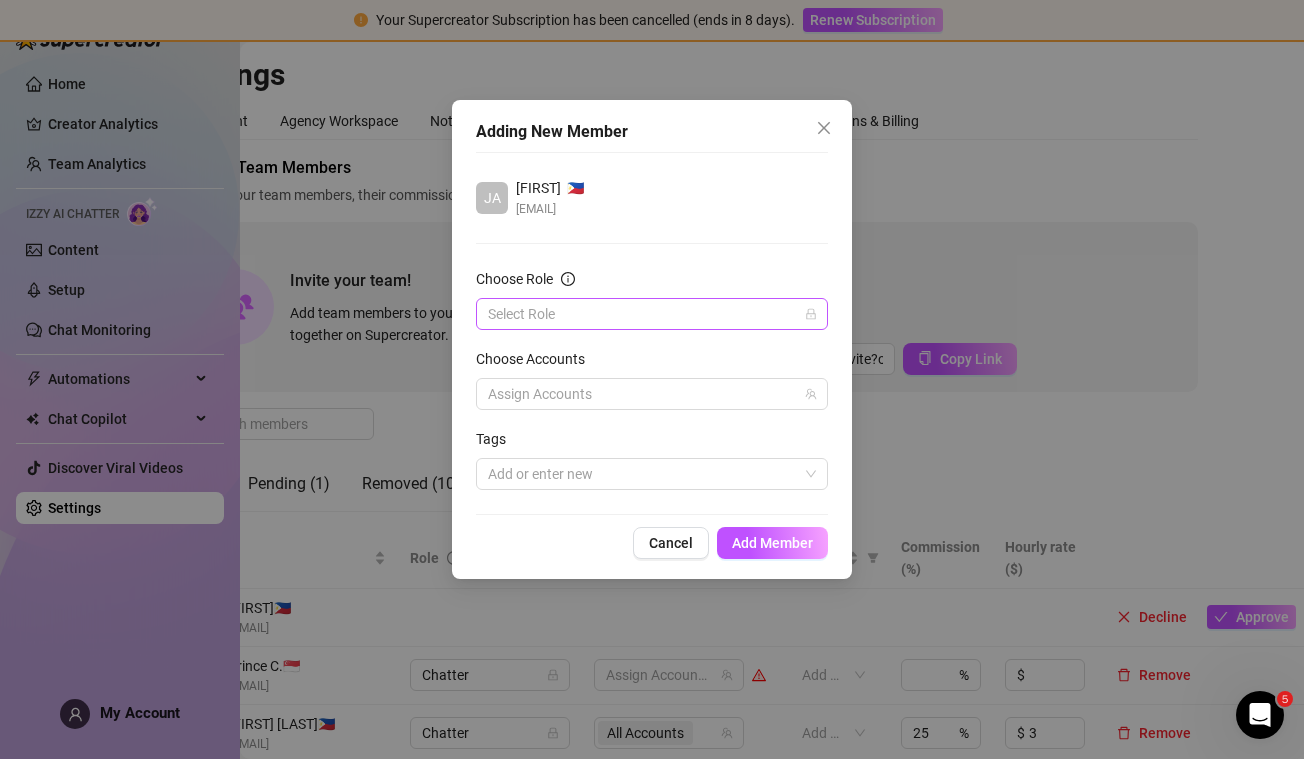 click on "Choose Role" at bounding box center (643, 314) 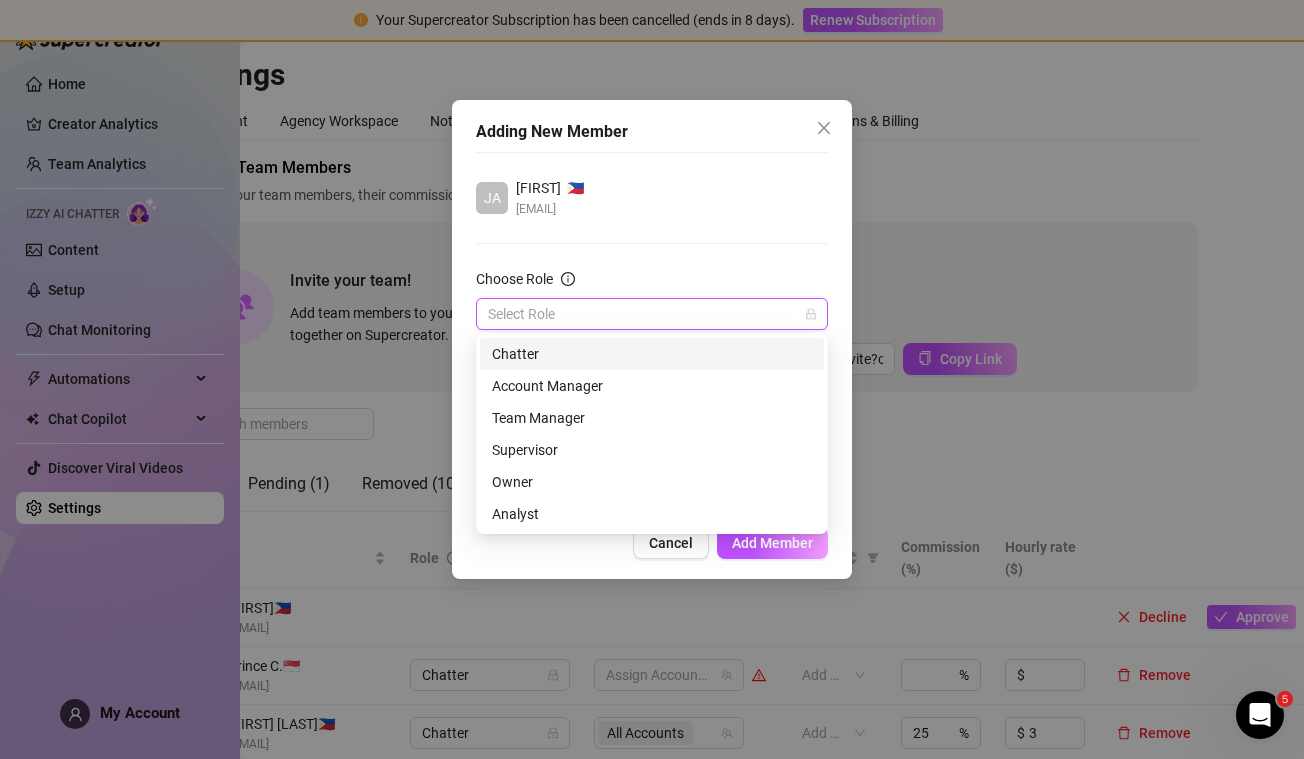 click on "Chatter" at bounding box center [652, 354] 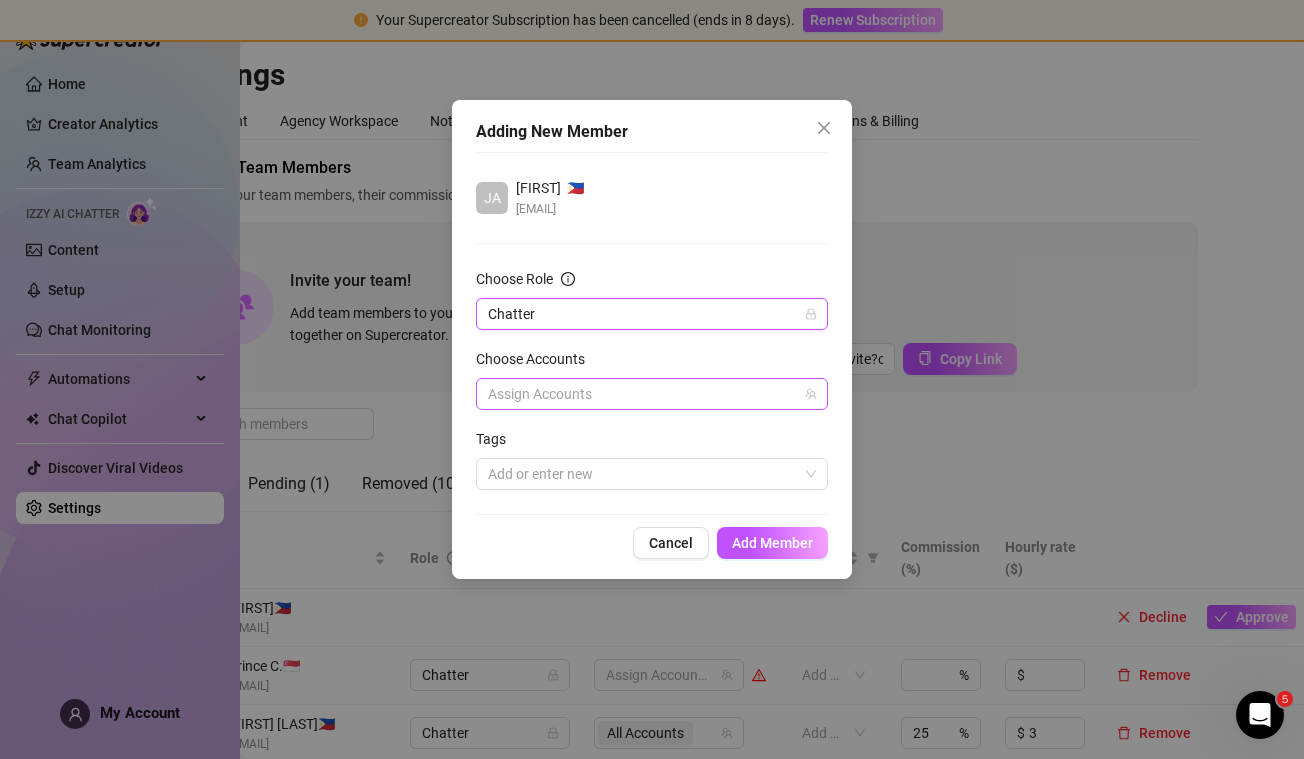 click at bounding box center (641, 394) 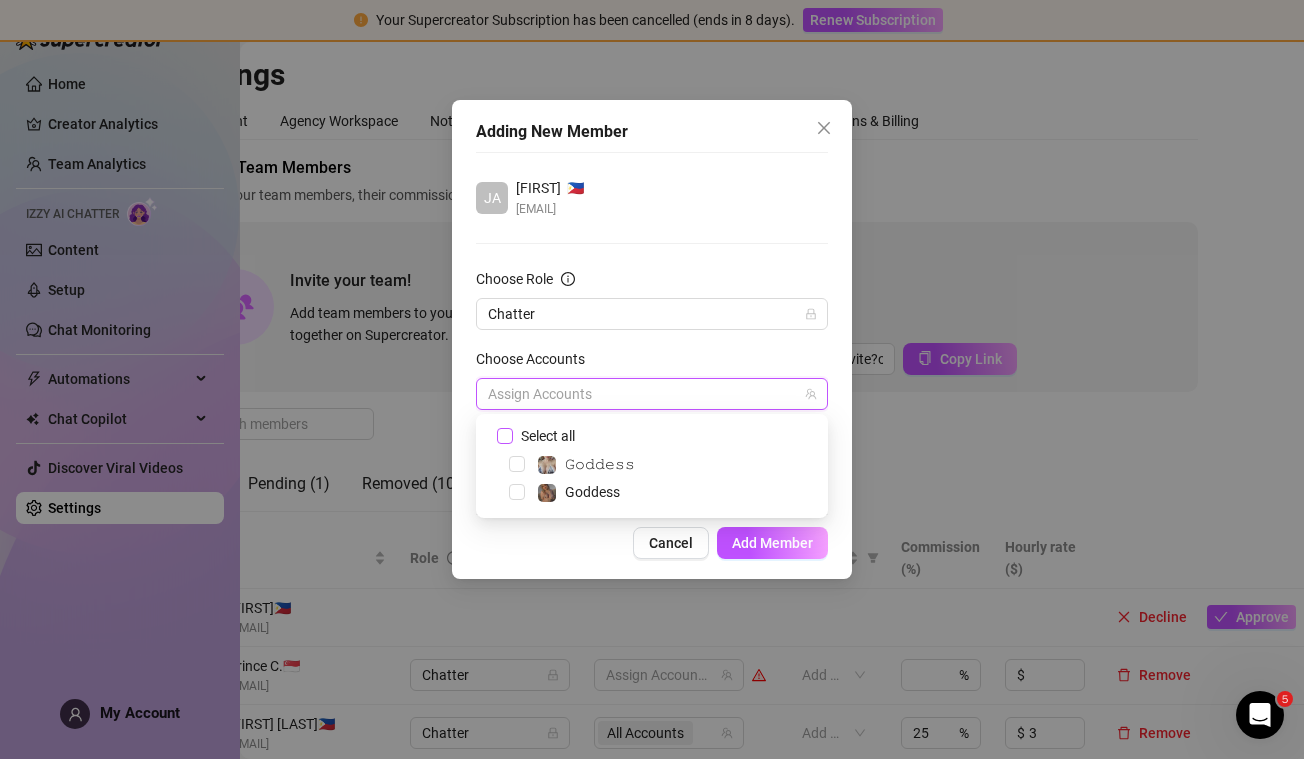 click on "Select all" at bounding box center [548, 436] 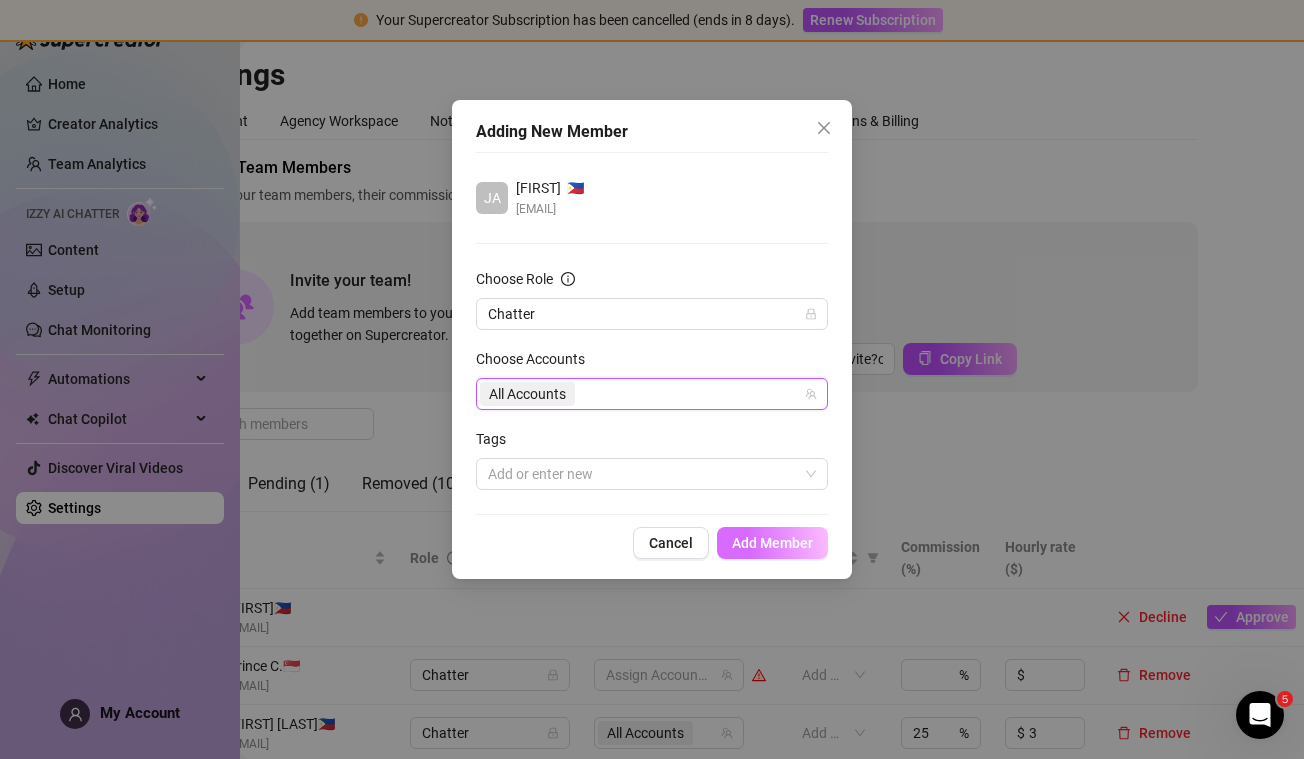 click on "Add Member" at bounding box center (772, 543) 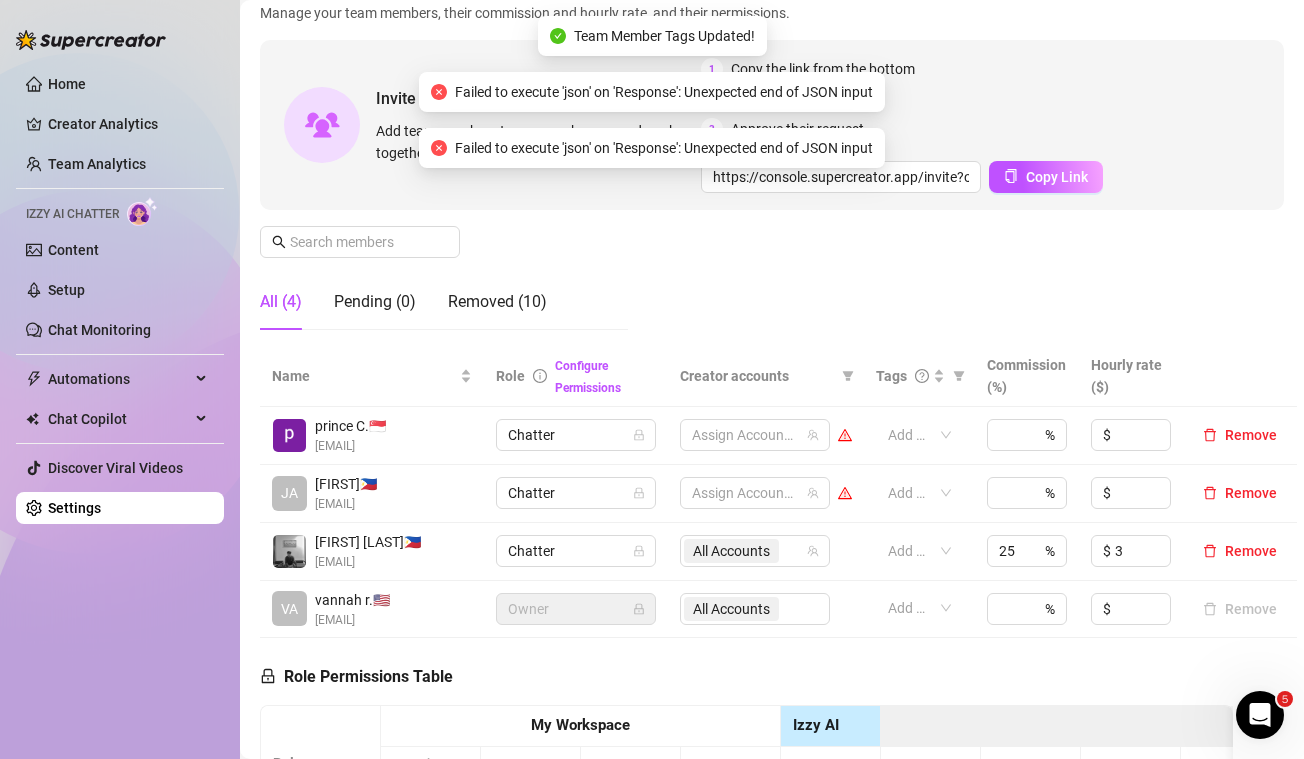 scroll, scrollTop: 143, scrollLeft: 0, axis: vertical 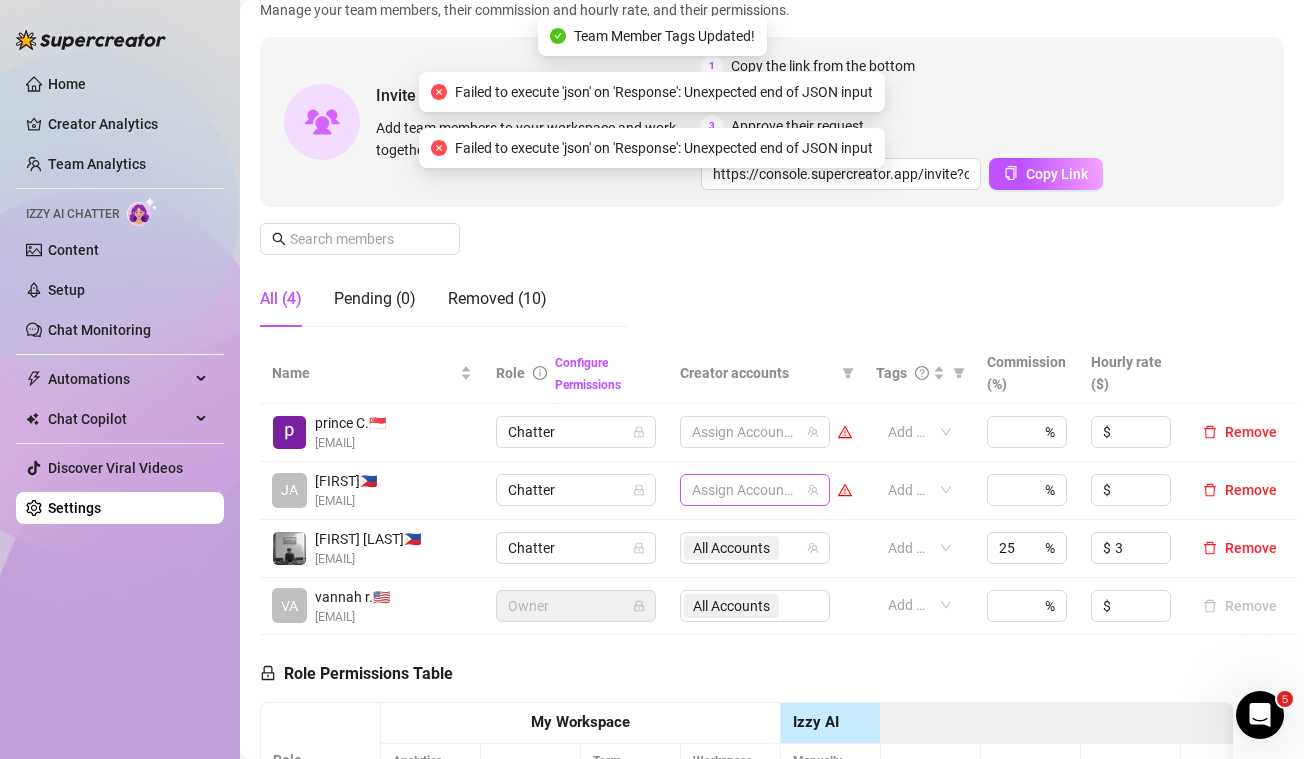 click at bounding box center [744, 490] 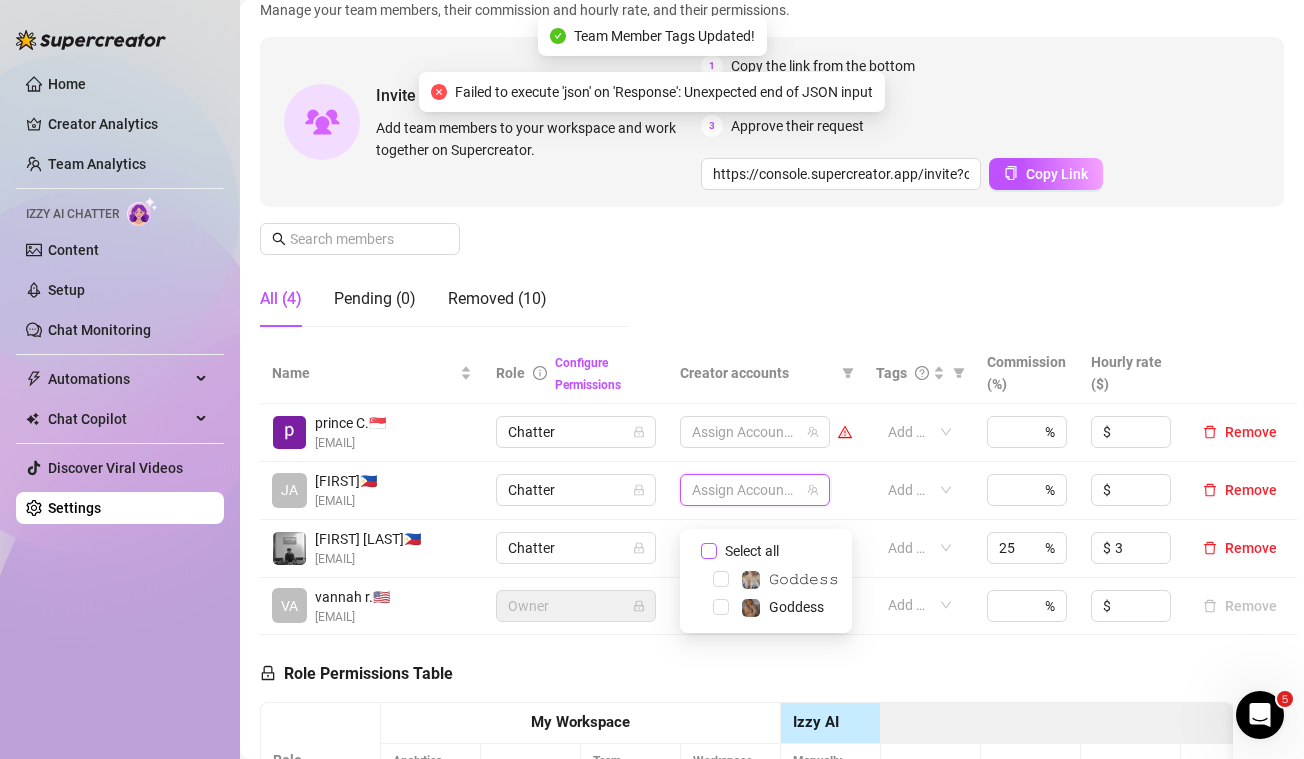 click on "Select all" at bounding box center (752, 551) 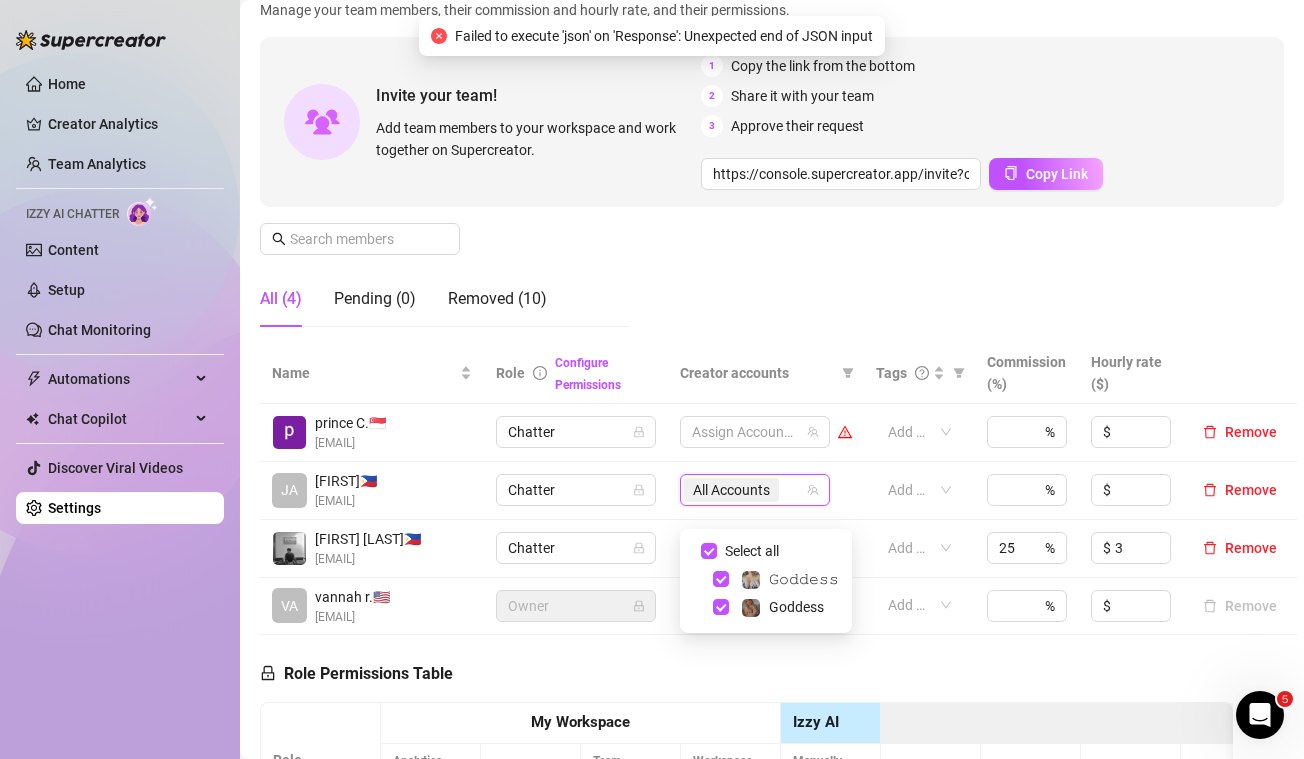 click on "Manage Team Members Manage your team members, their commission and hourly rate, and their permissions. Invite your team! Add team members to your workspace and work together on Supercreator. 1 Copy the link from the bottom 2 Share it with your team 3 Approve their request https://console.supercreator.app/invite?code=2BqgEV4rDfSo5eQBuWxCoslyBfM2&workspace=deityagency Copy Link All (4) Pending (0) Removed (10)" at bounding box center (772, 157) 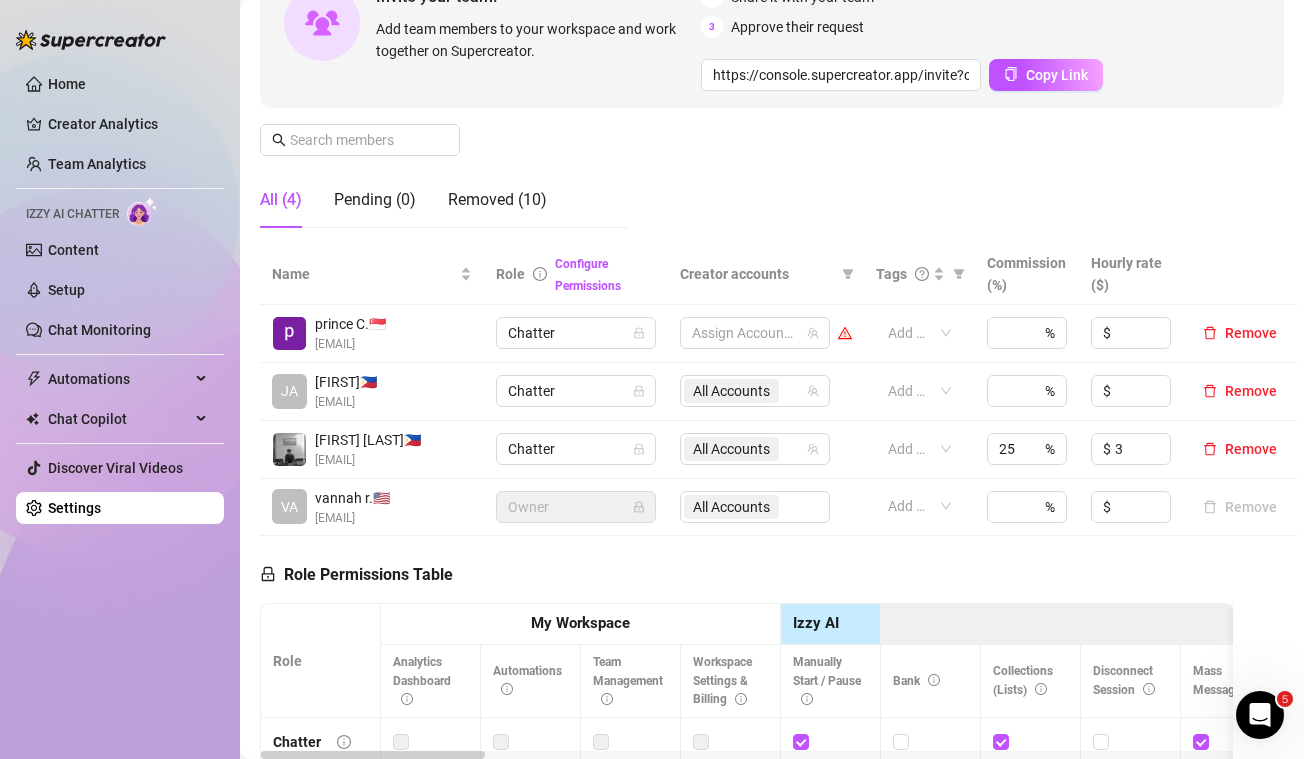 scroll, scrollTop: 246, scrollLeft: 0, axis: vertical 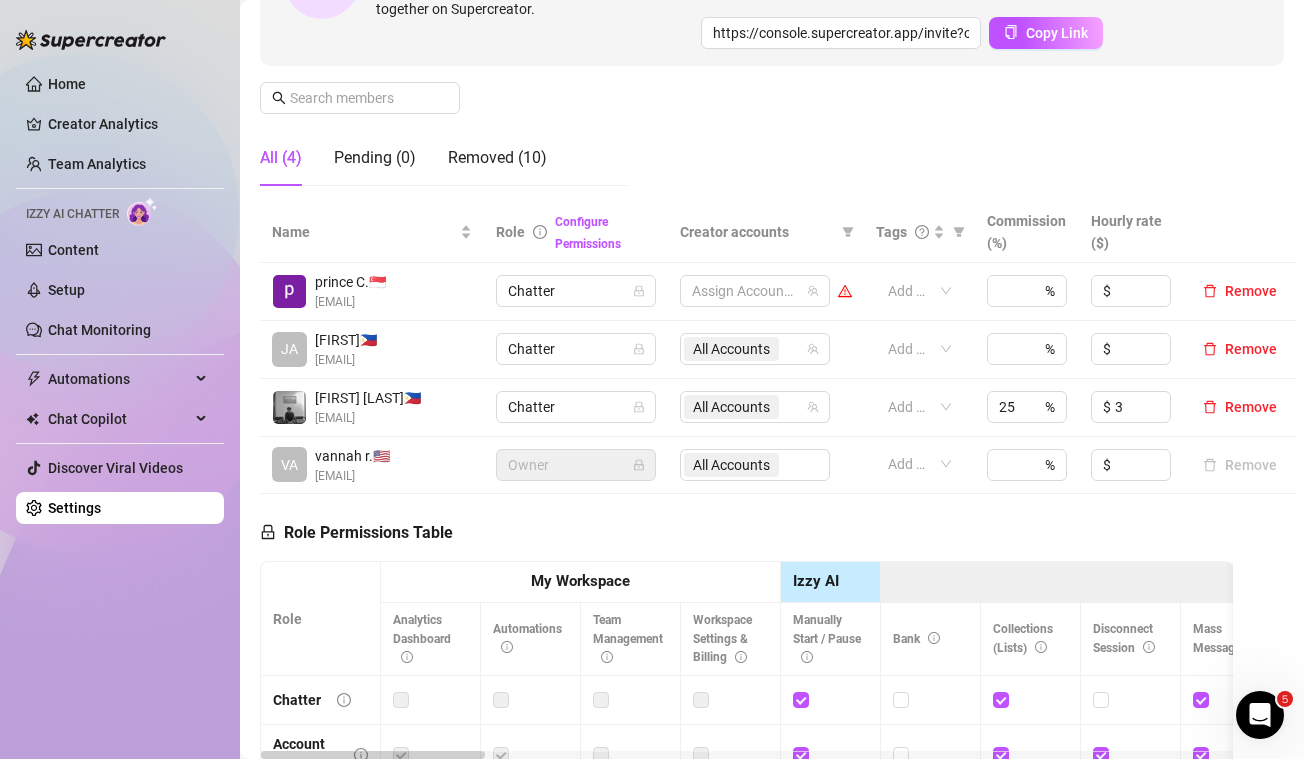 click on "[EMAIL]" at bounding box center [346, 360] 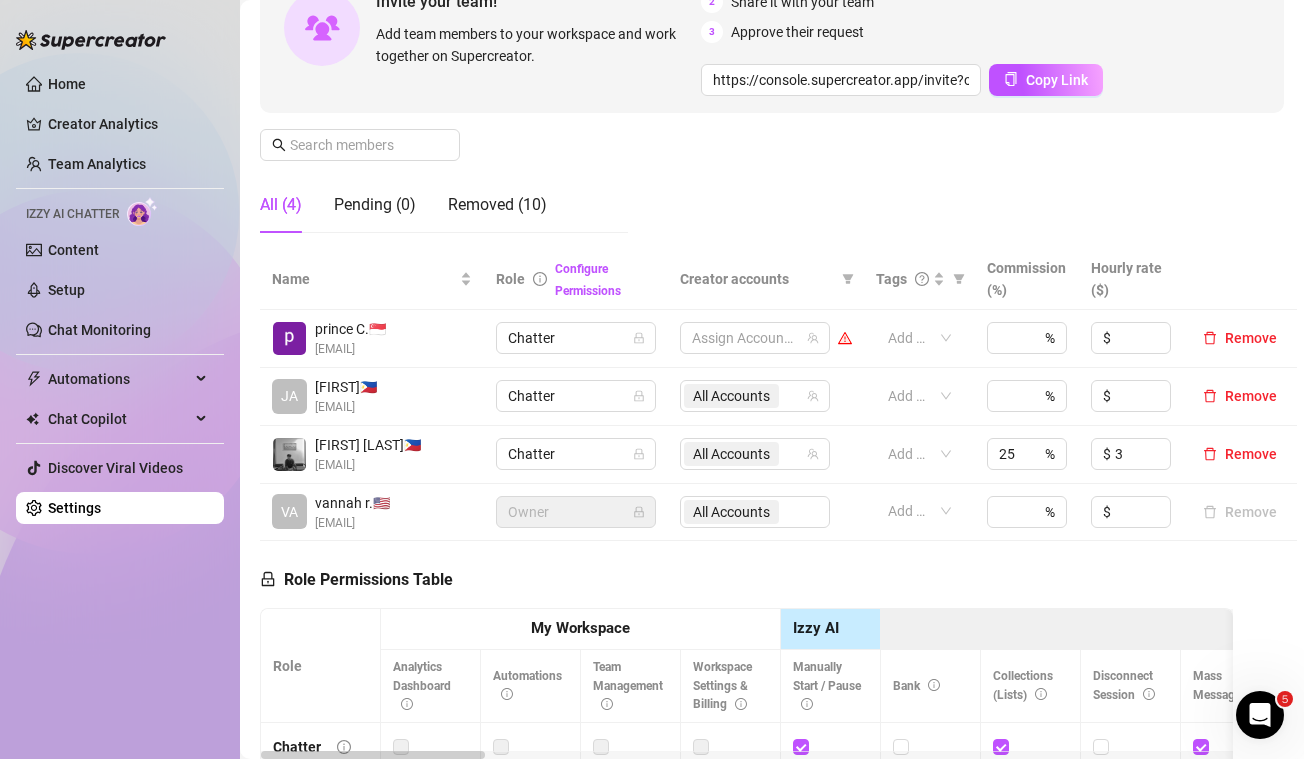 scroll, scrollTop: 229, scrollLeft: 0, axis: vertical 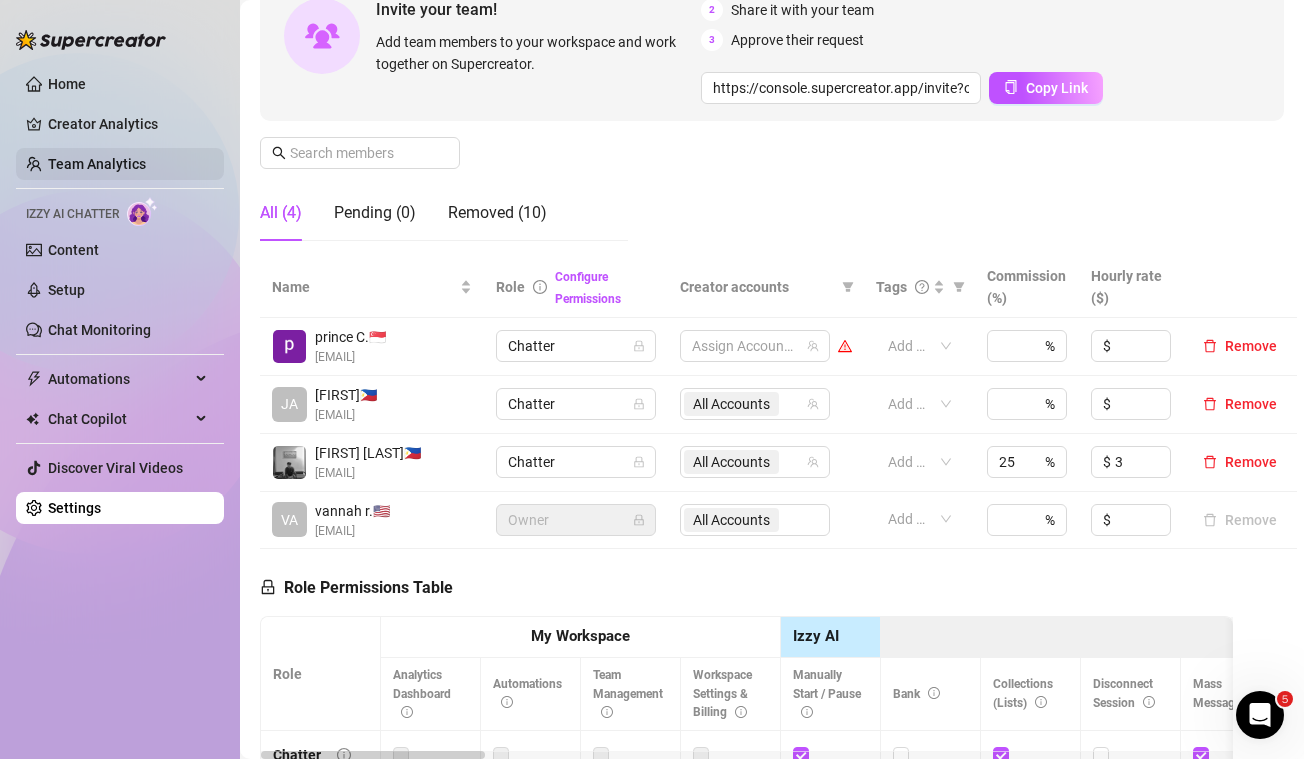 click on "Team Analytics" at bounding box center [97, 164] 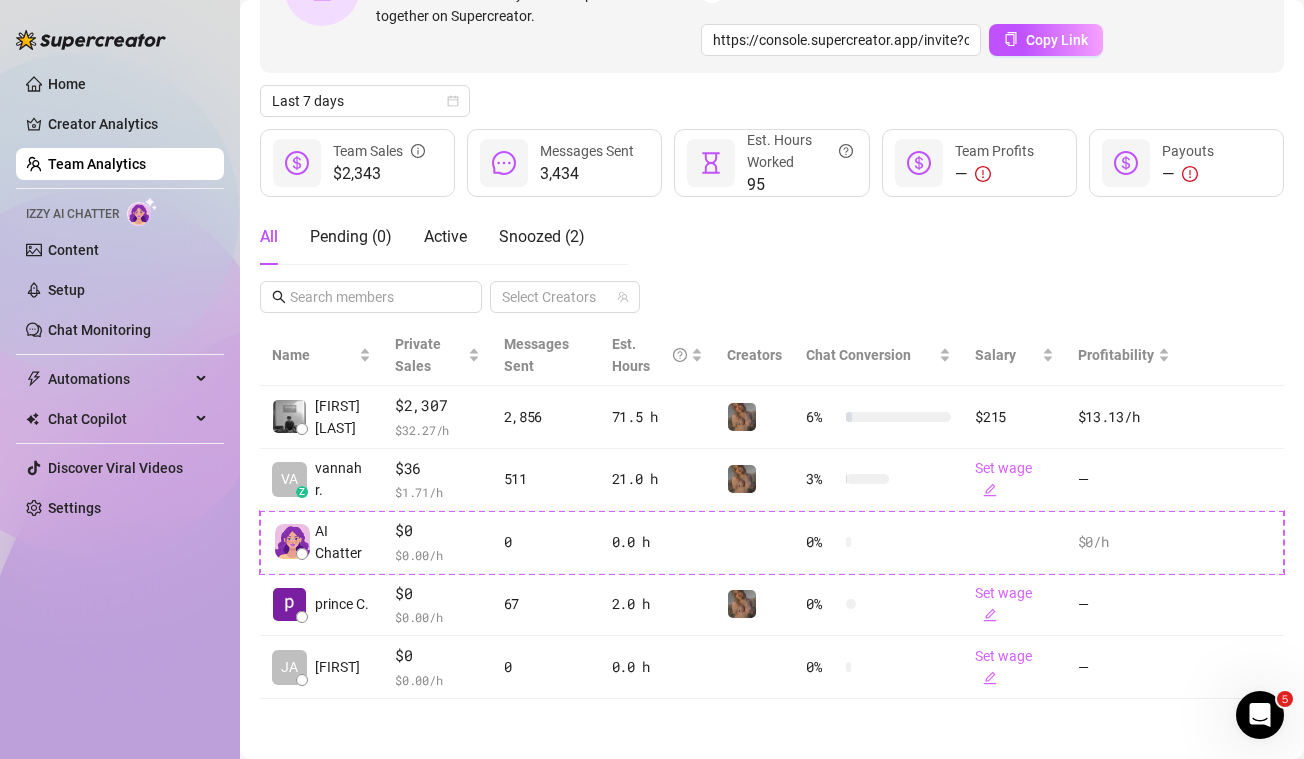 scroll, scrollTop: 190, scrollLeft: 0, axis: vertical 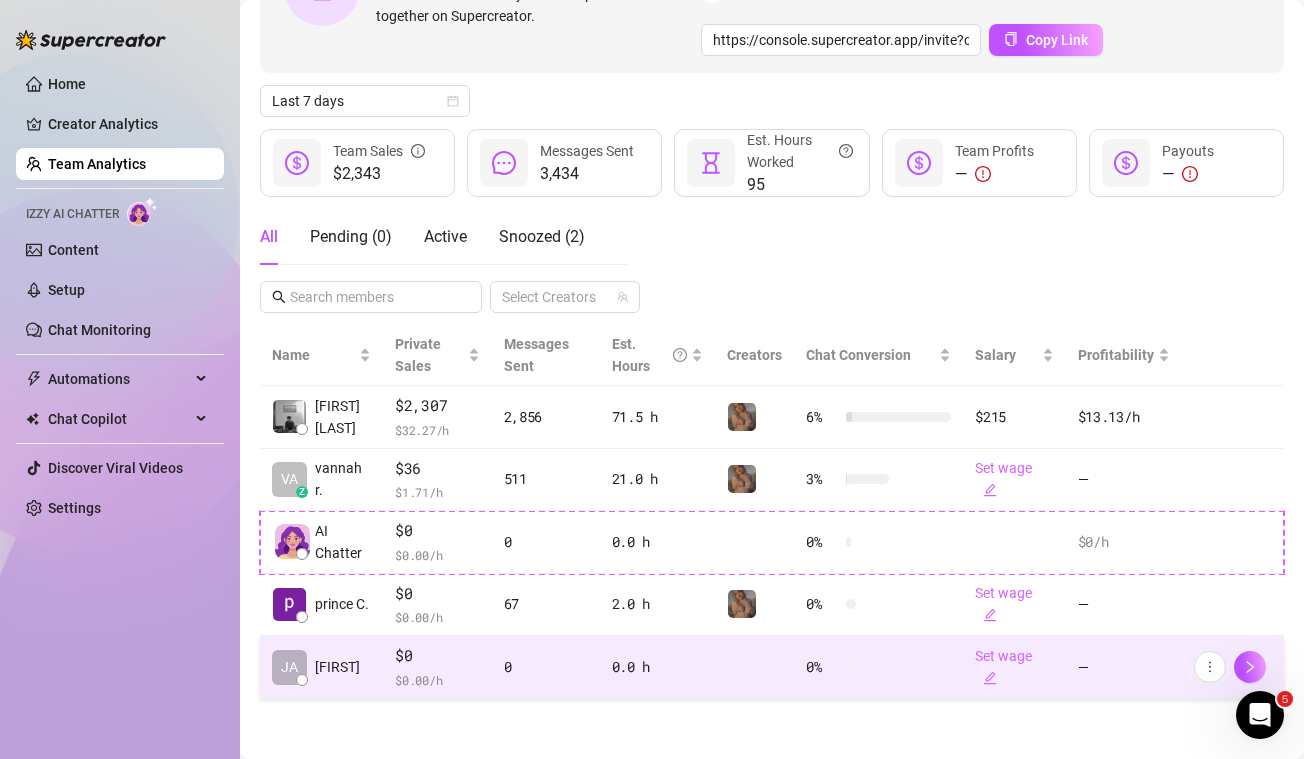 click on "JA jay" at bounding box center (321, 667) 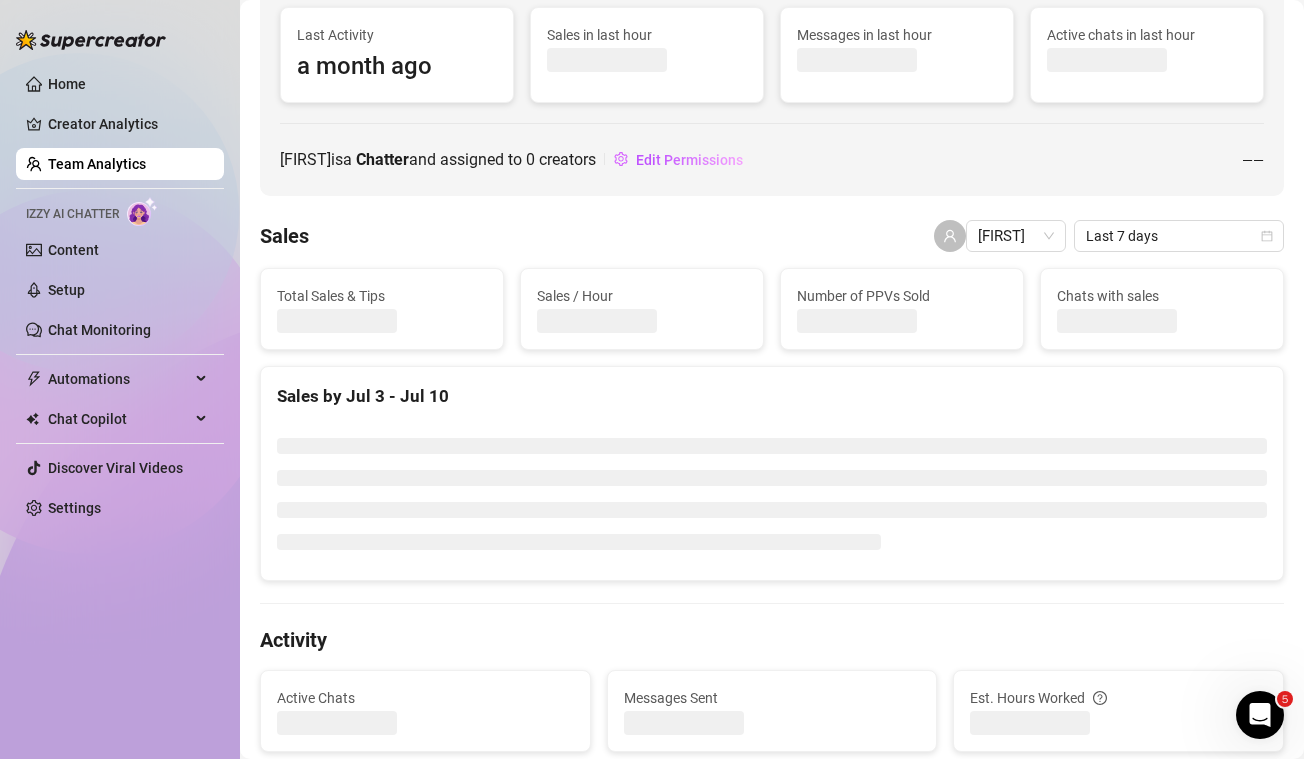 scroll, scrollTop: 229, scrollLeft: 0, axis: vertical 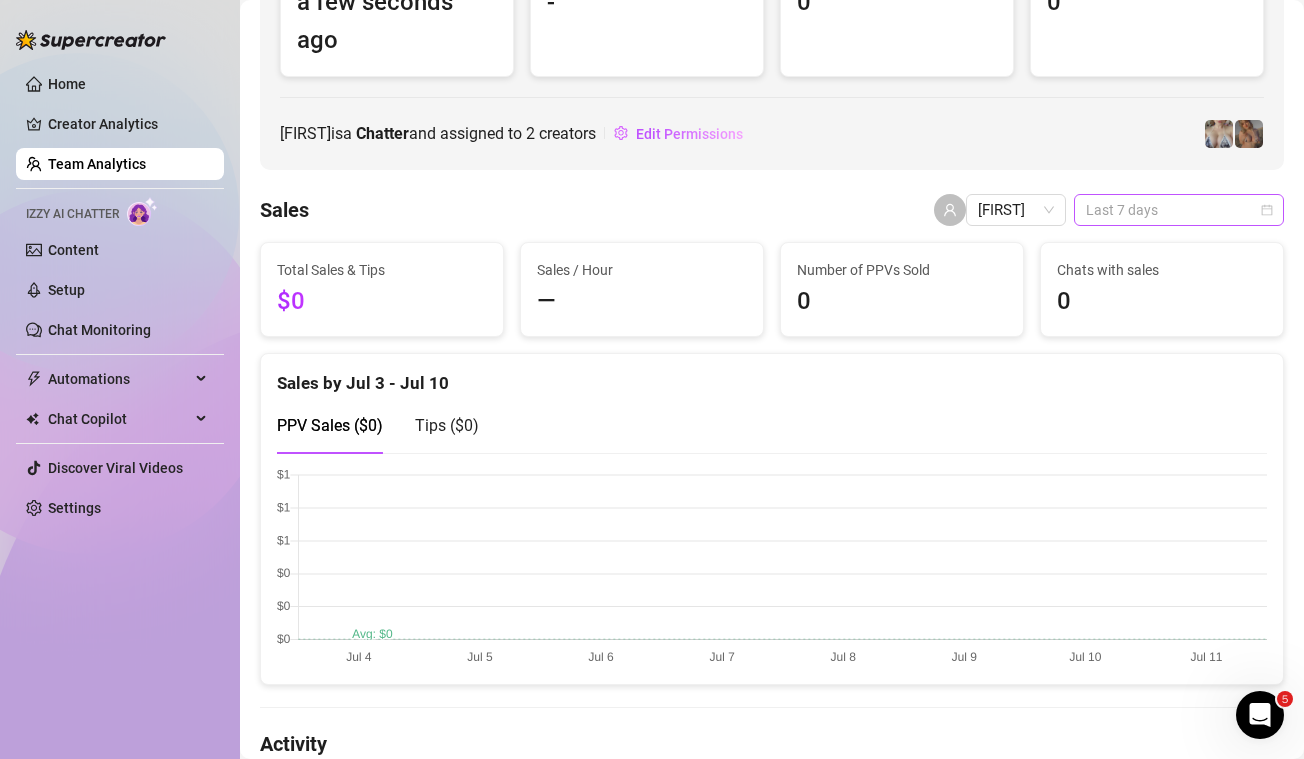 click on "Last 7 days" at bounding box center [1179, 210] 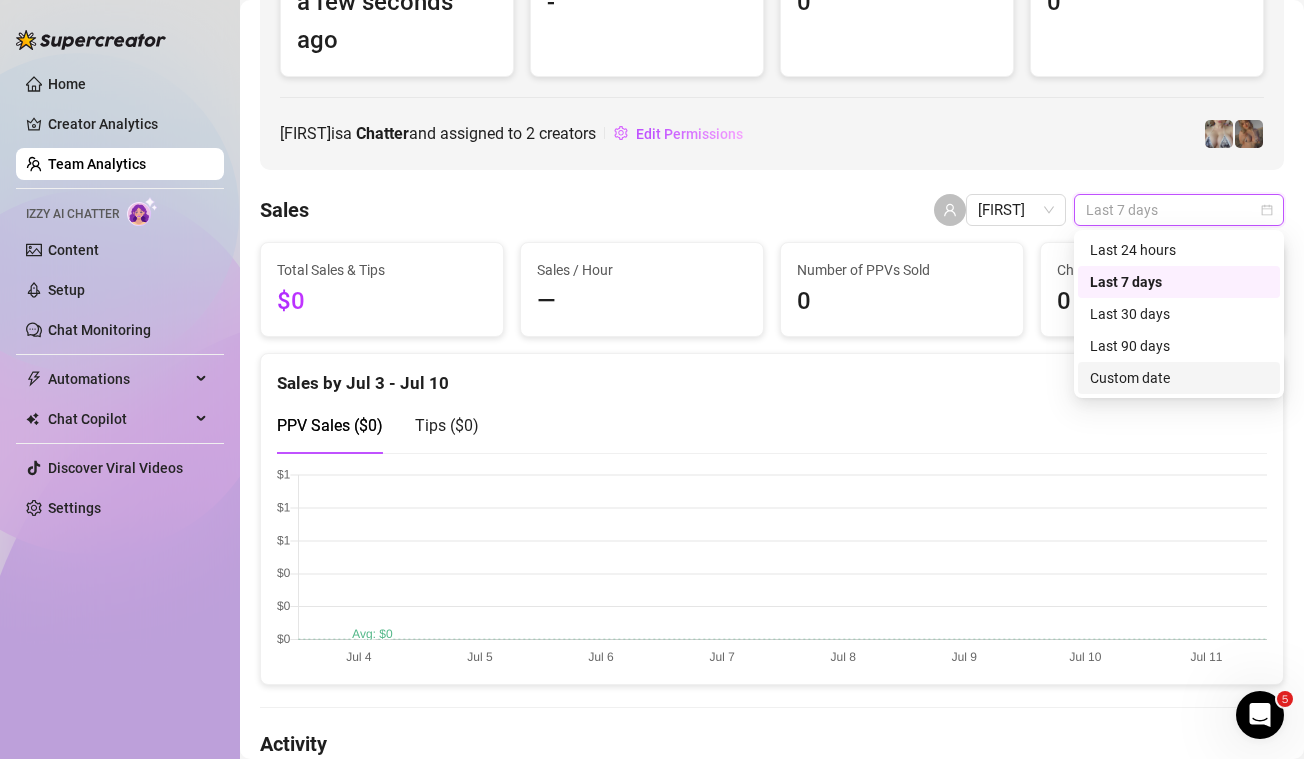 click on "Custom date" at bounding box center (1179, 378) 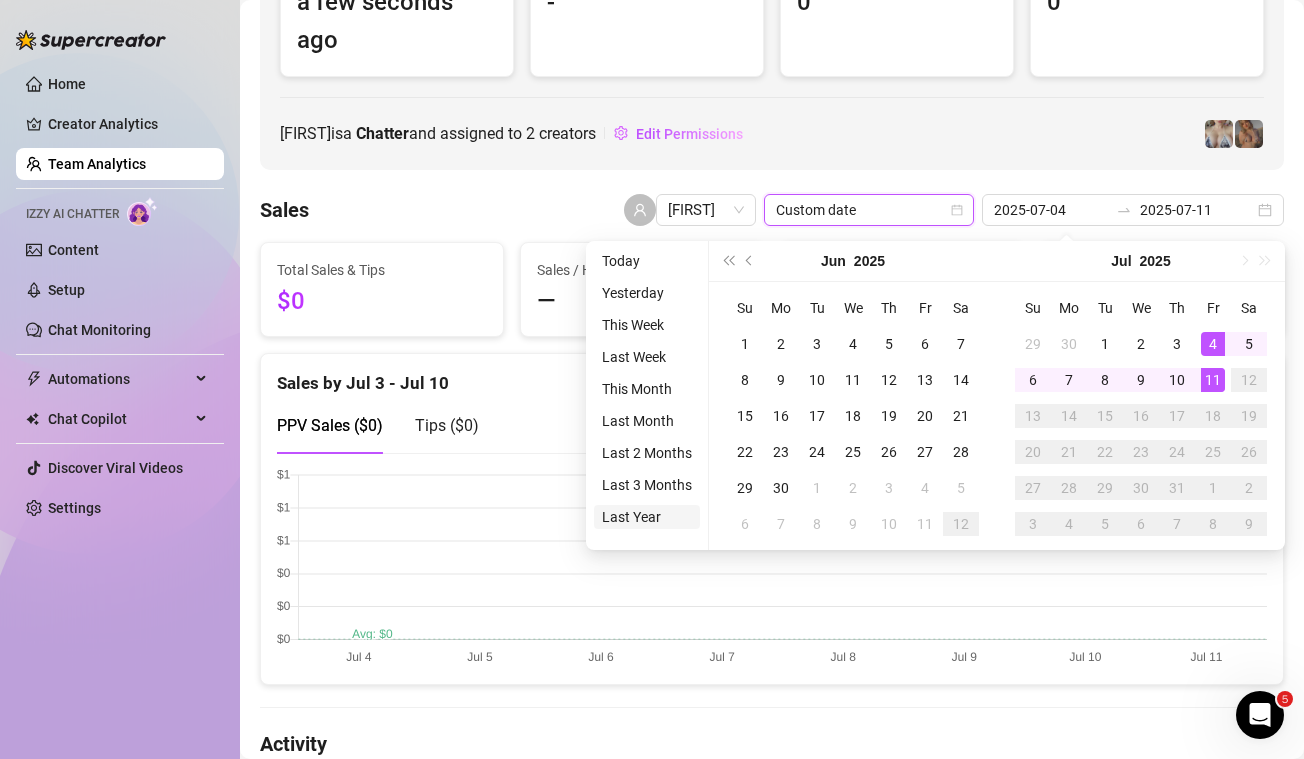 type on "2024-07-11" 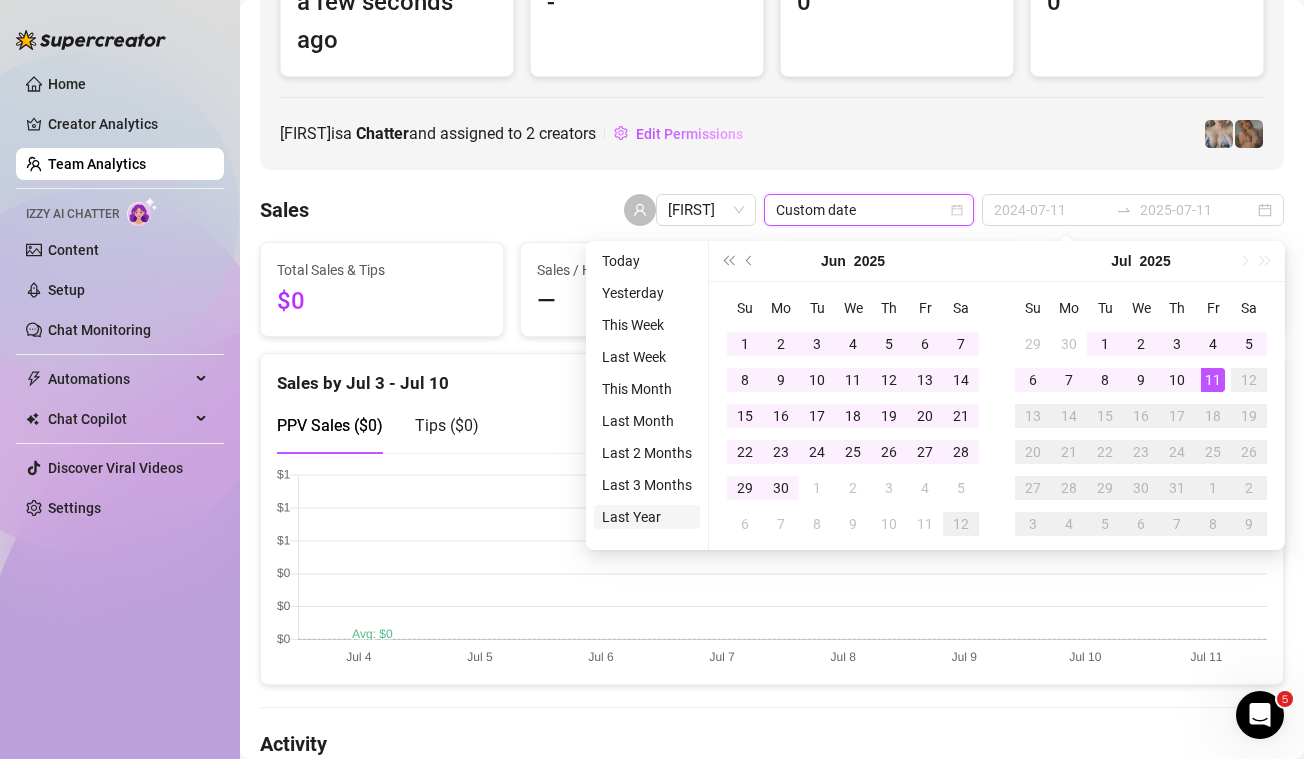 click on "Last Year" at bounding box center (647, 517) 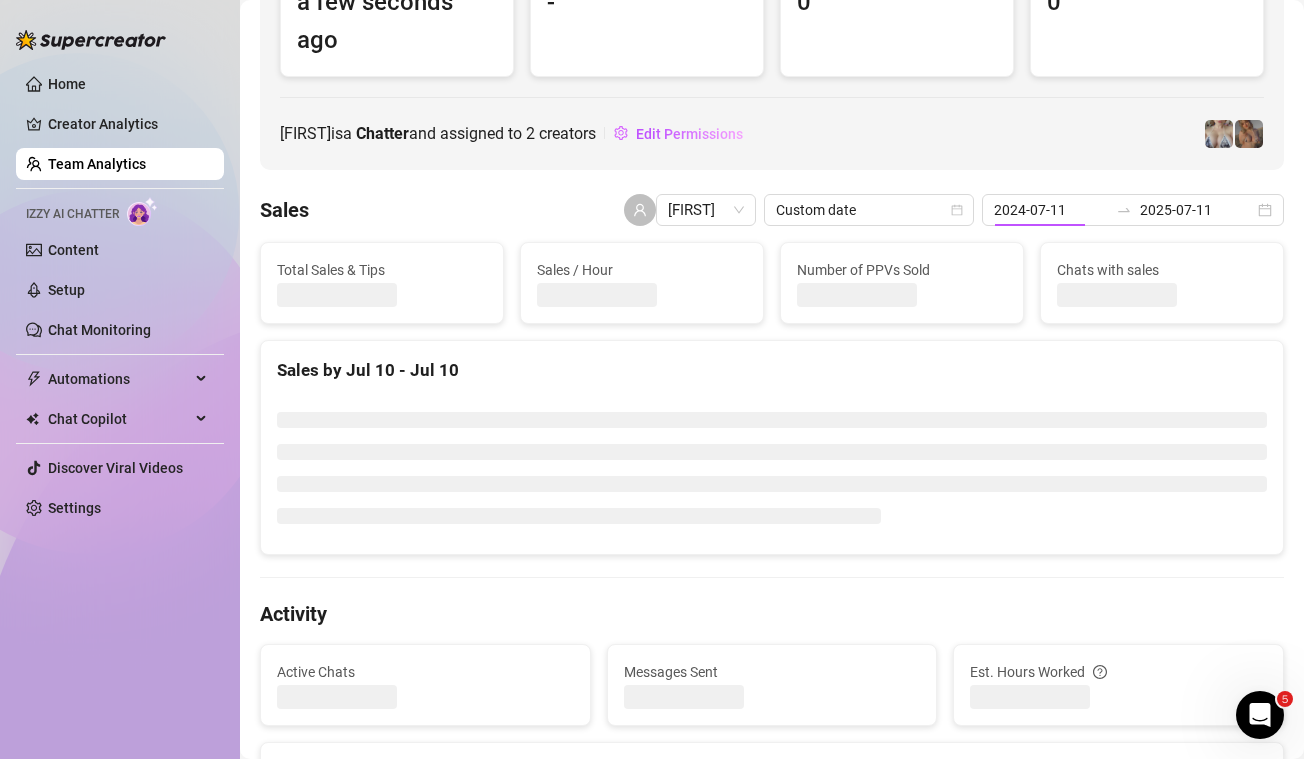 type on "2024-07-11" 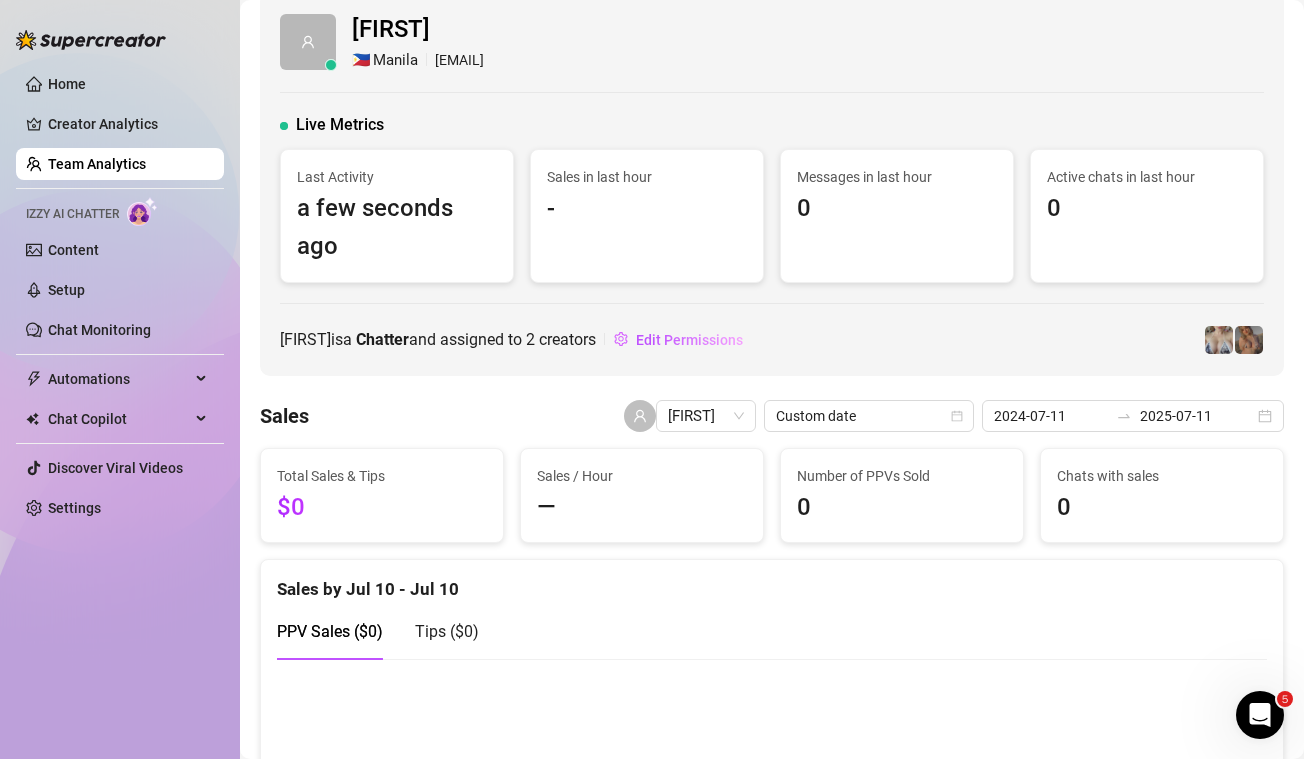scroll, scrollTop: 27, scrollLeft: 0, axis: vertical 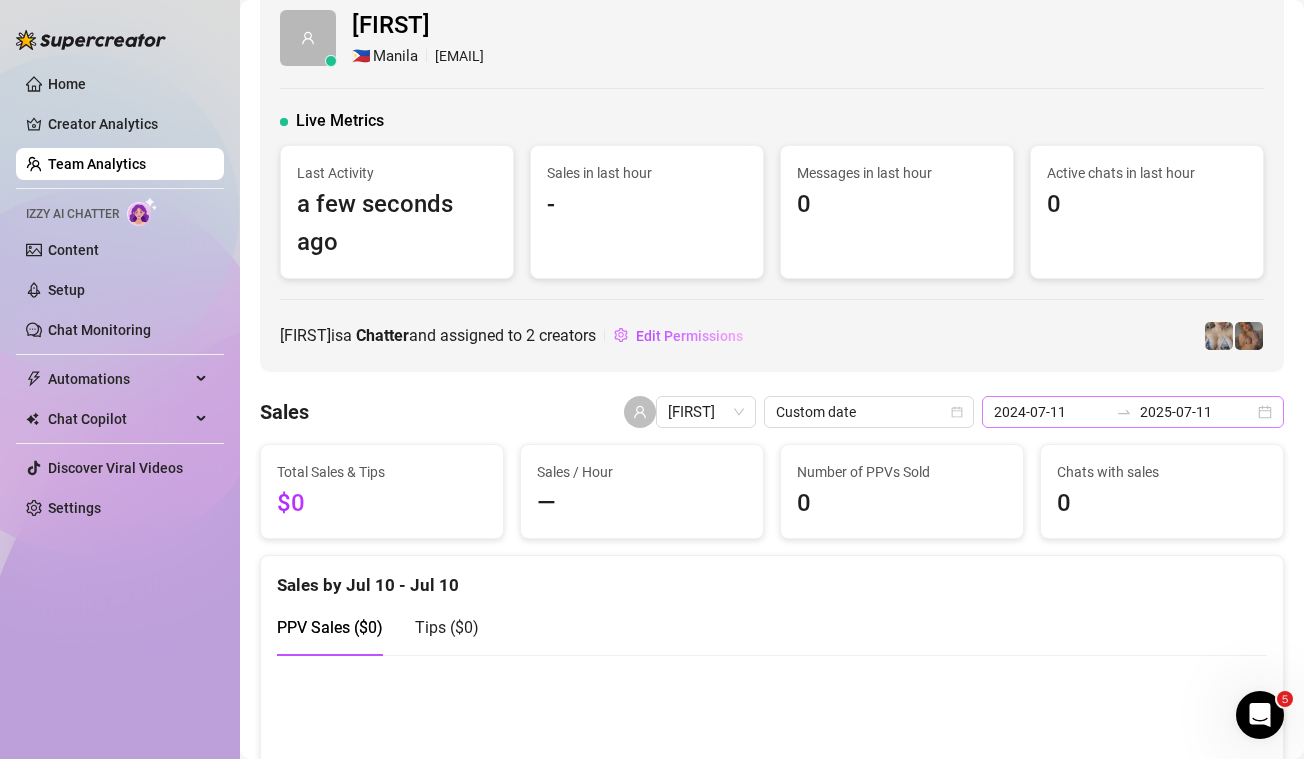 click on "2024-07-11 2025-07-11" at bounding box center (1133, 412) 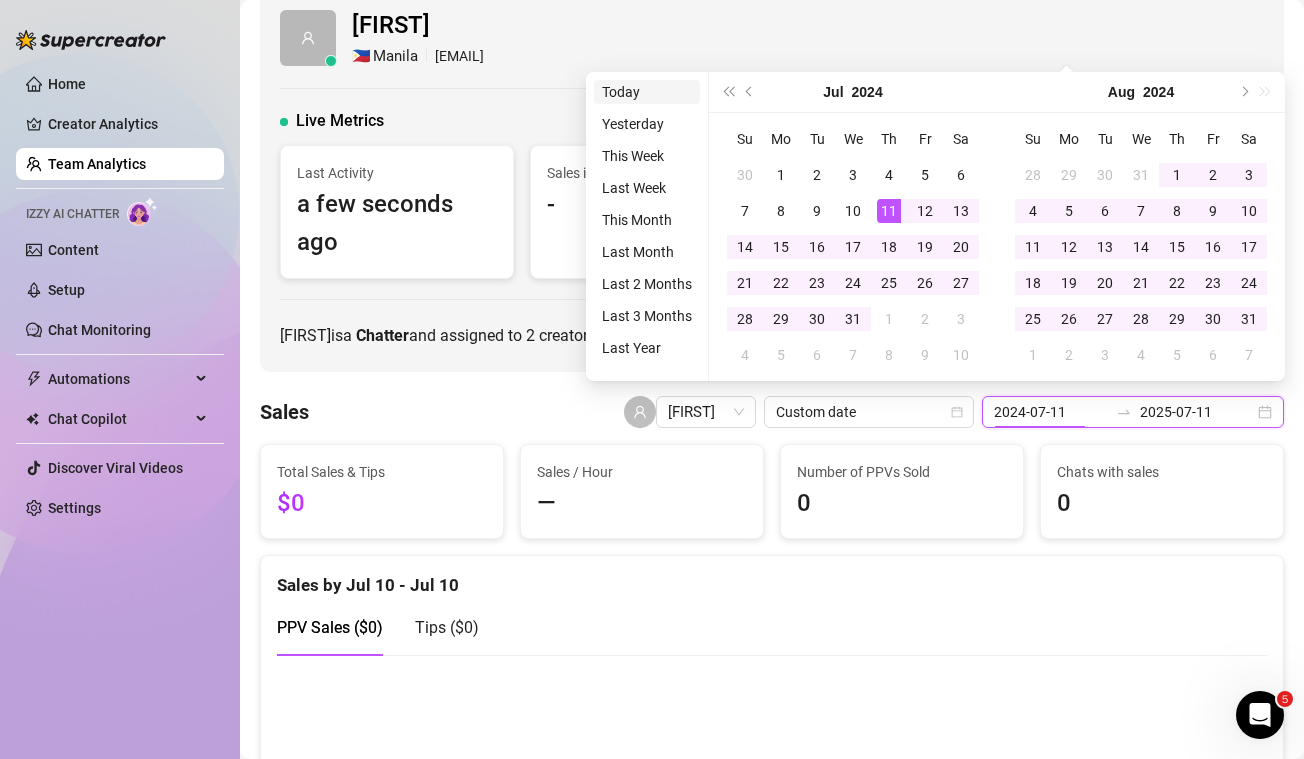 type on "2025-07-11" 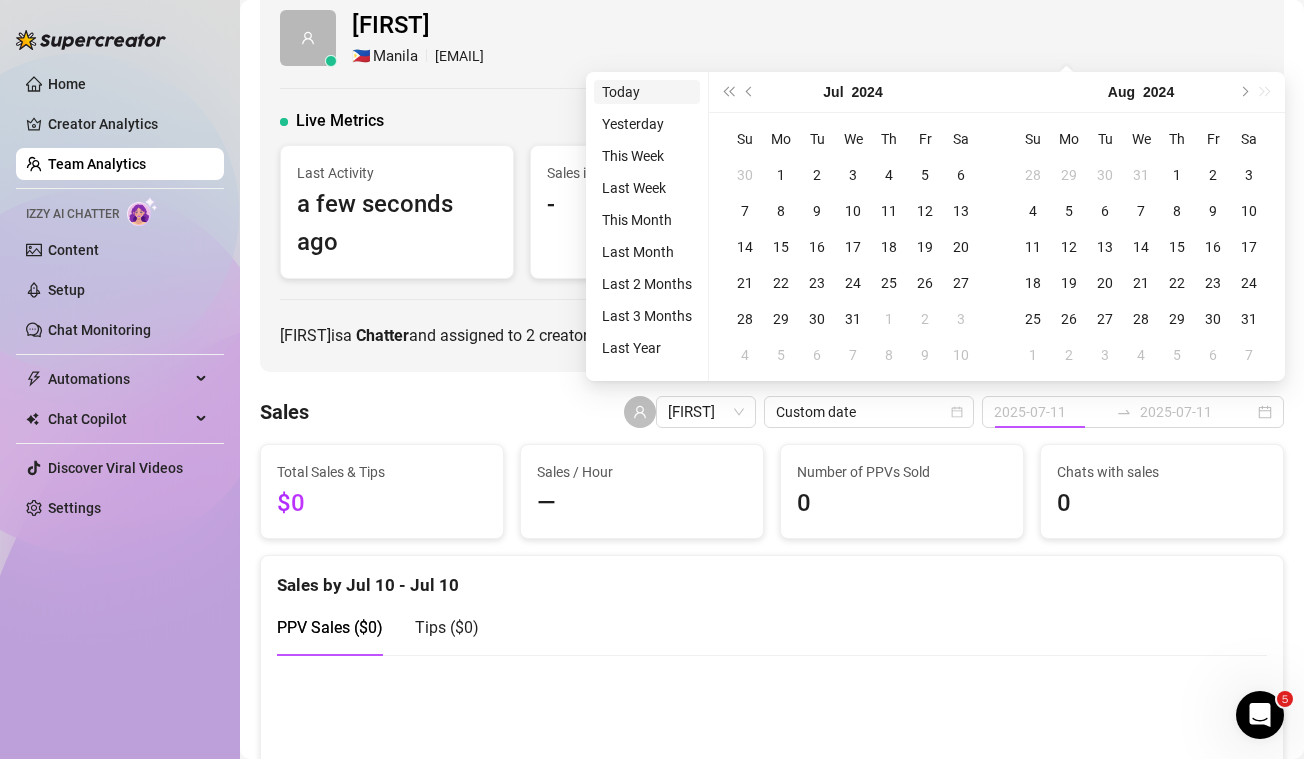 click on "Today" at bounding box center [647, 92] 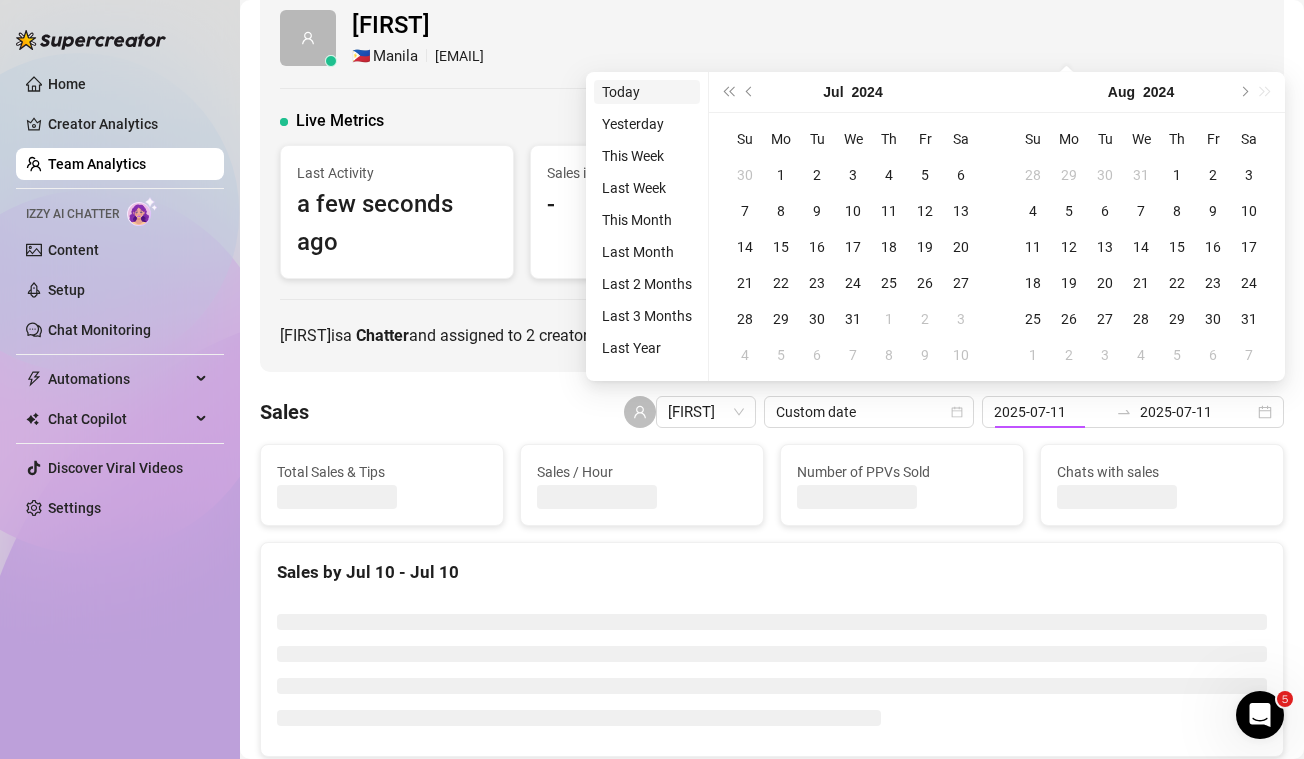type on "2025-07-11" 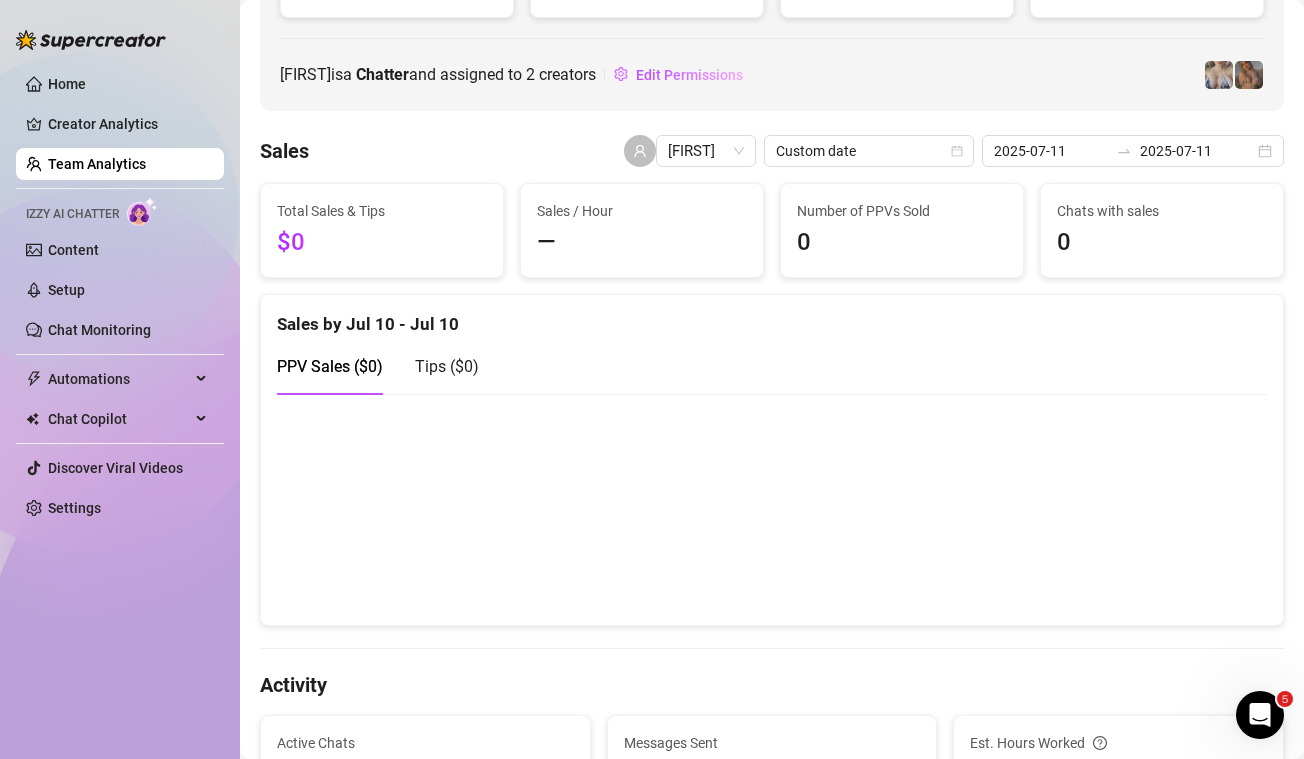 scroll, scrollTop: 0, scrollLeft: 0, axis: both 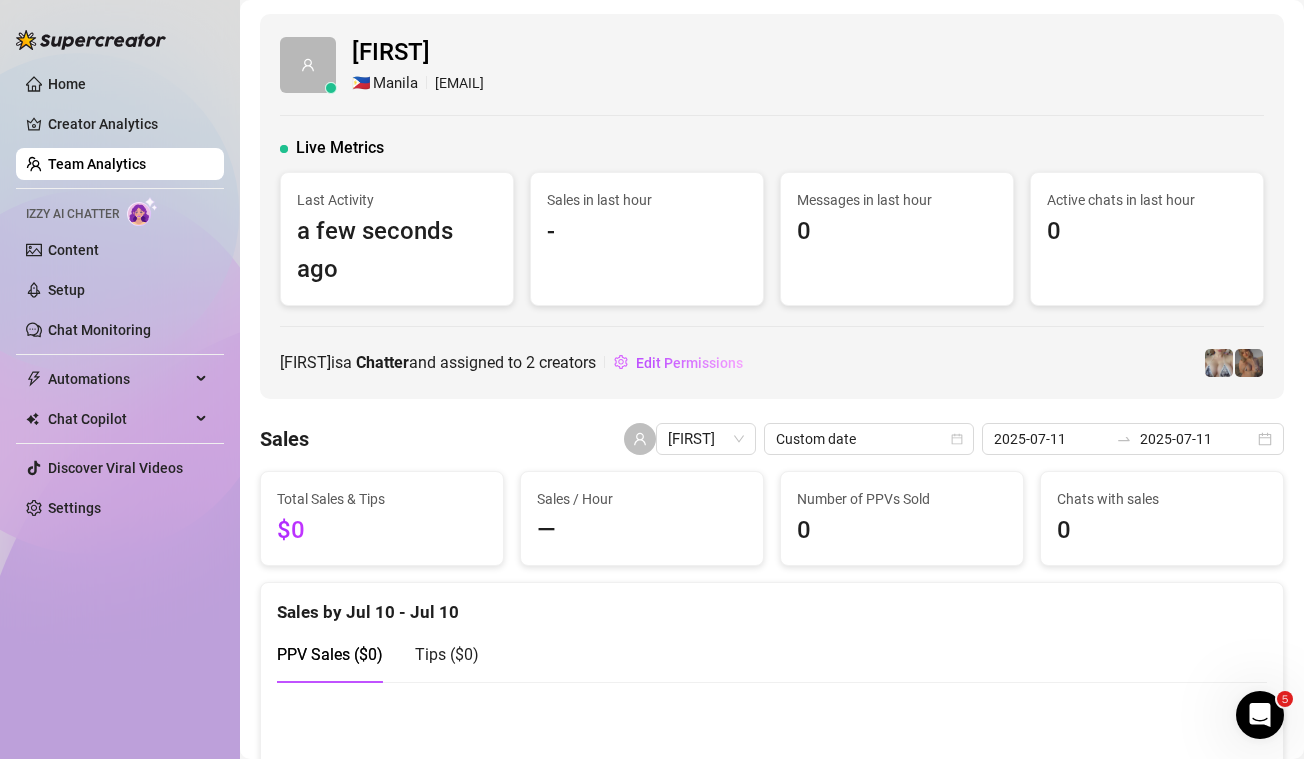 click on "a few seconds ago" at bounding box center [397, 250] 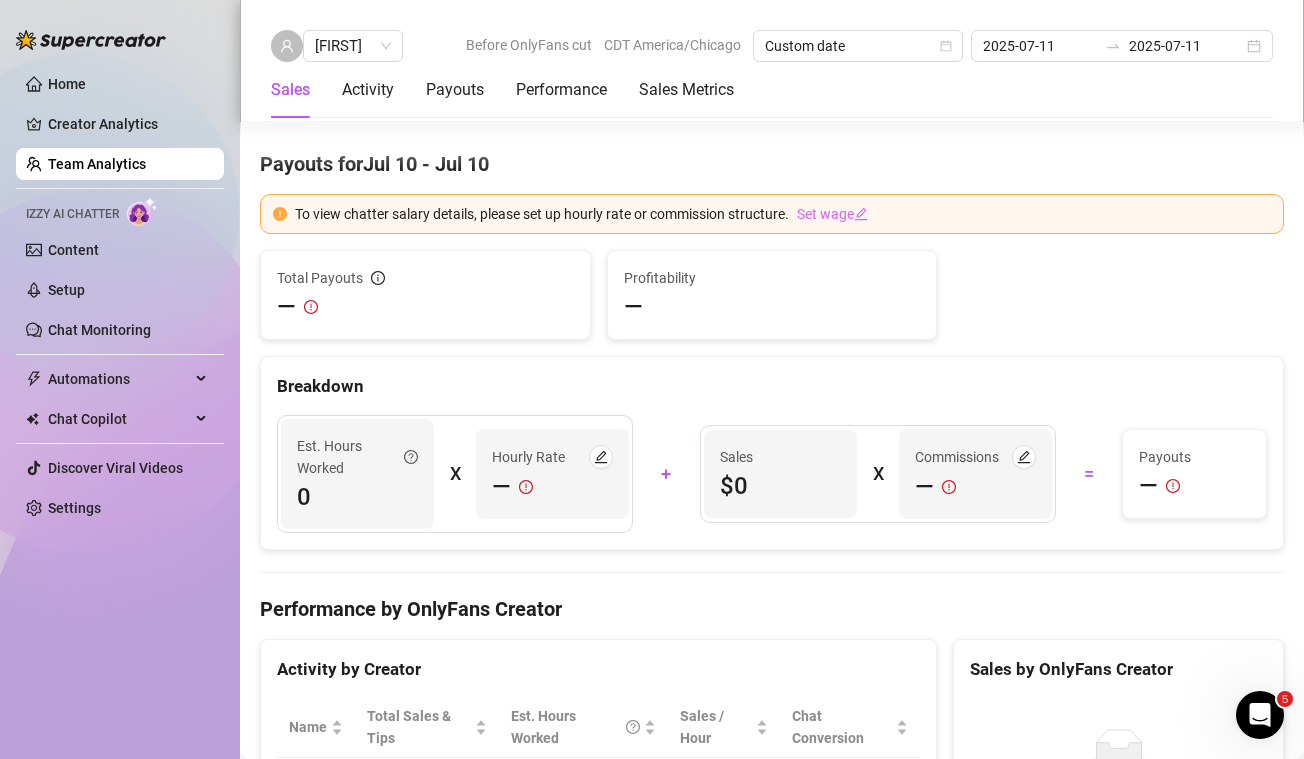 scroll, scrollTop: 2049, scrollLeft: 0, axis: vertical 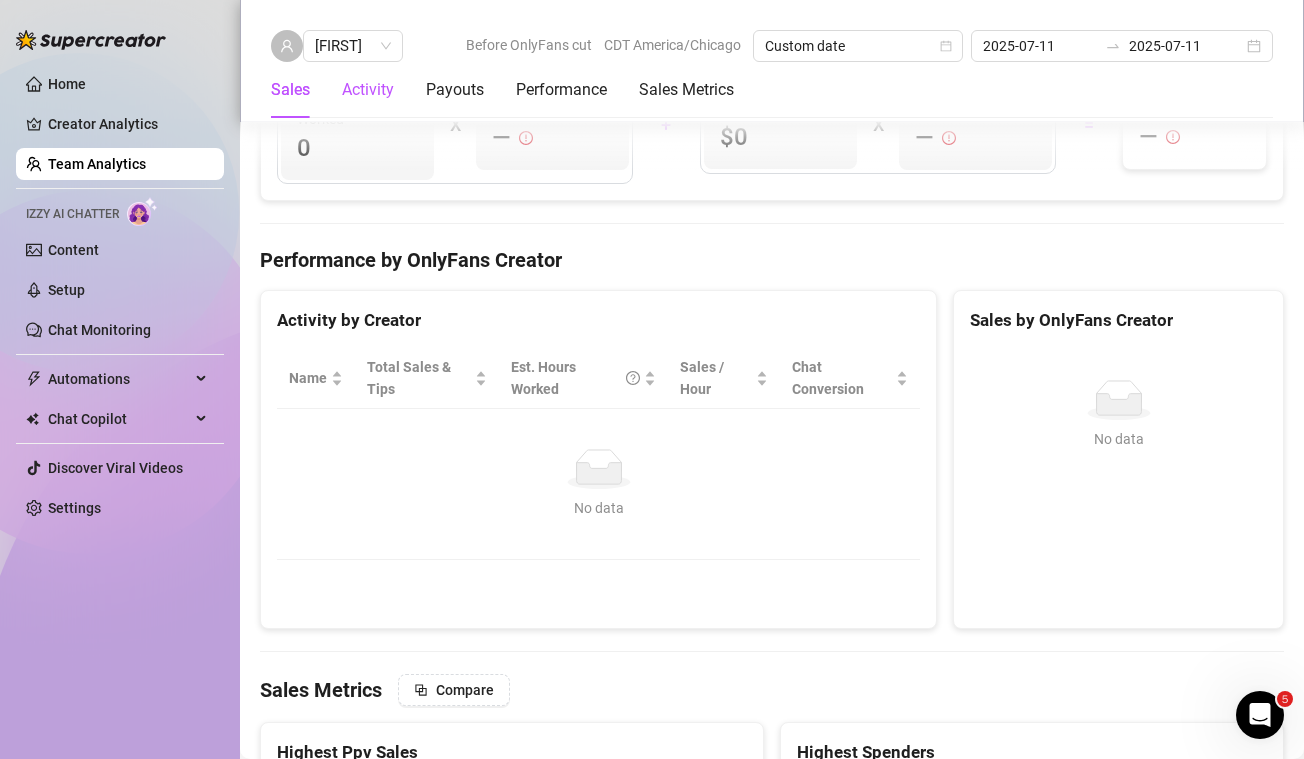 click on "Activity" at bounding box center [368, 90] 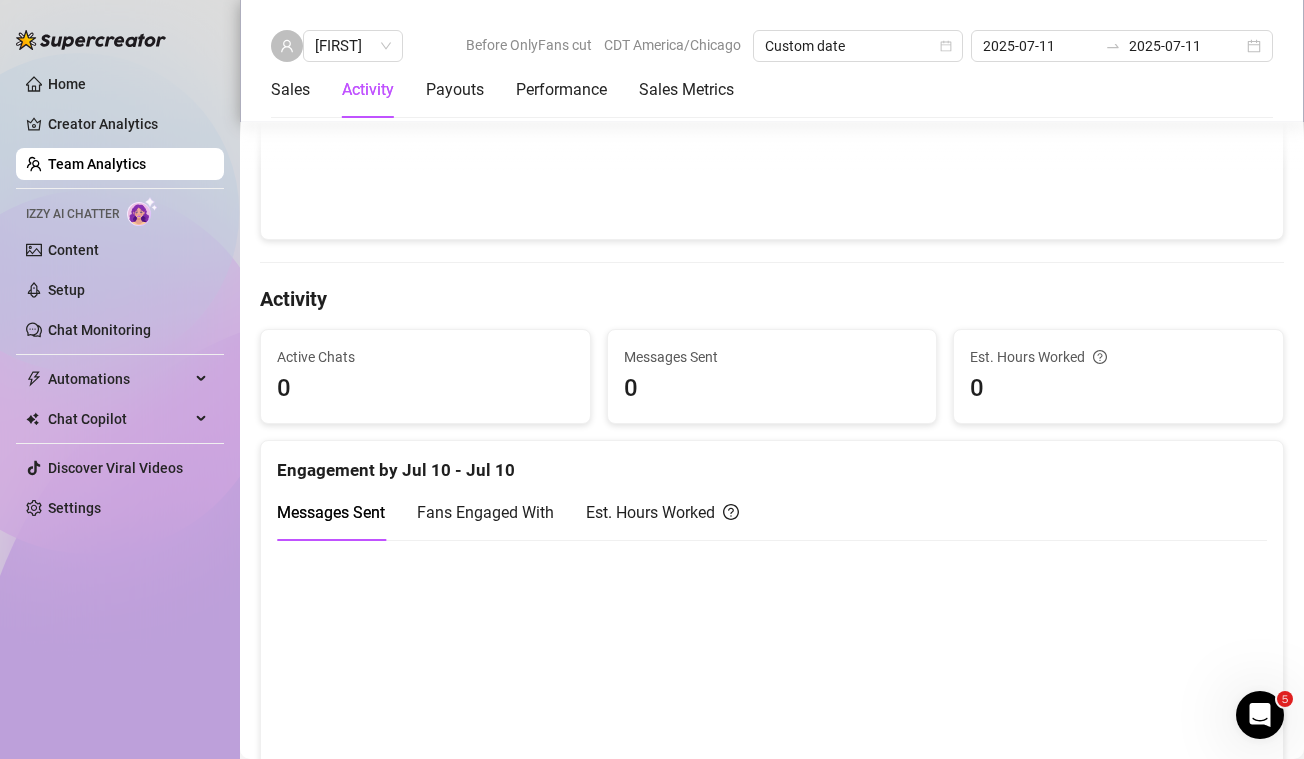 scroll, scrollTop: 638, scrollLeft: 0, axis: vertical 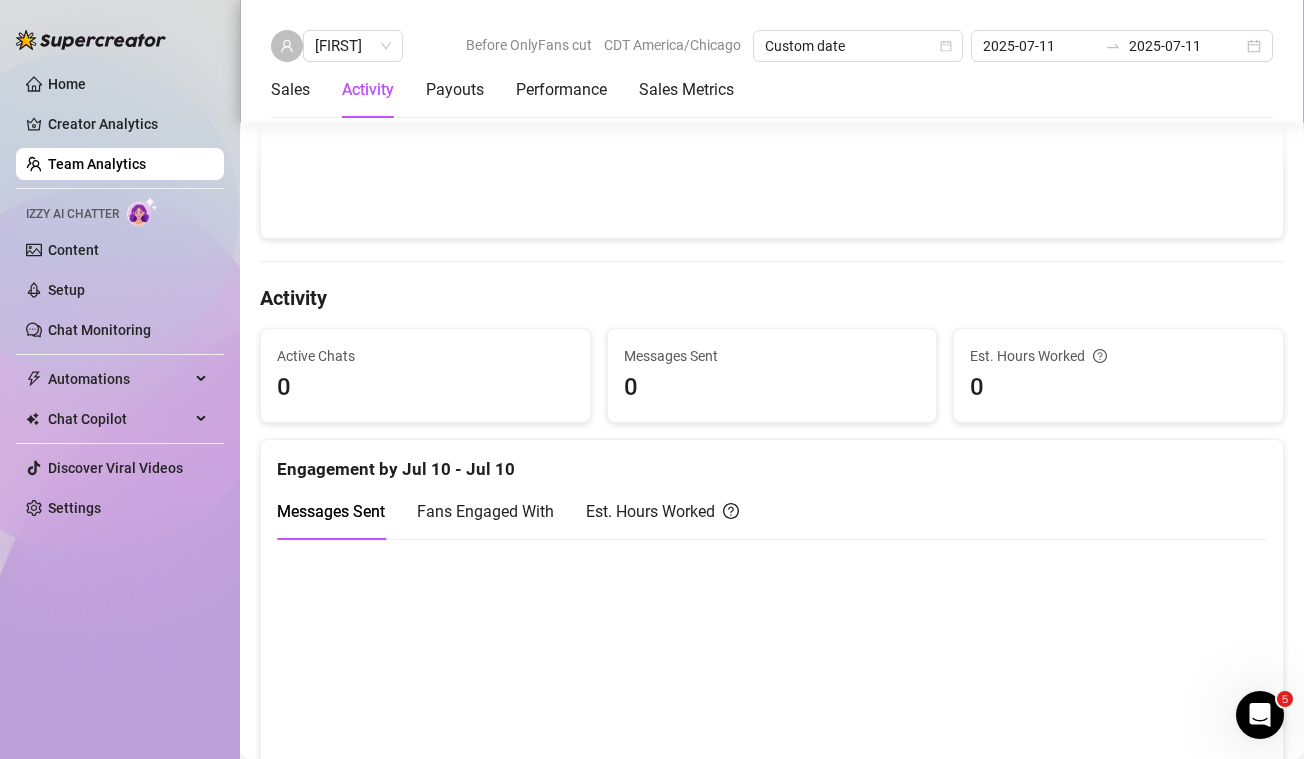click on "0" at bounding box center [425, 388] 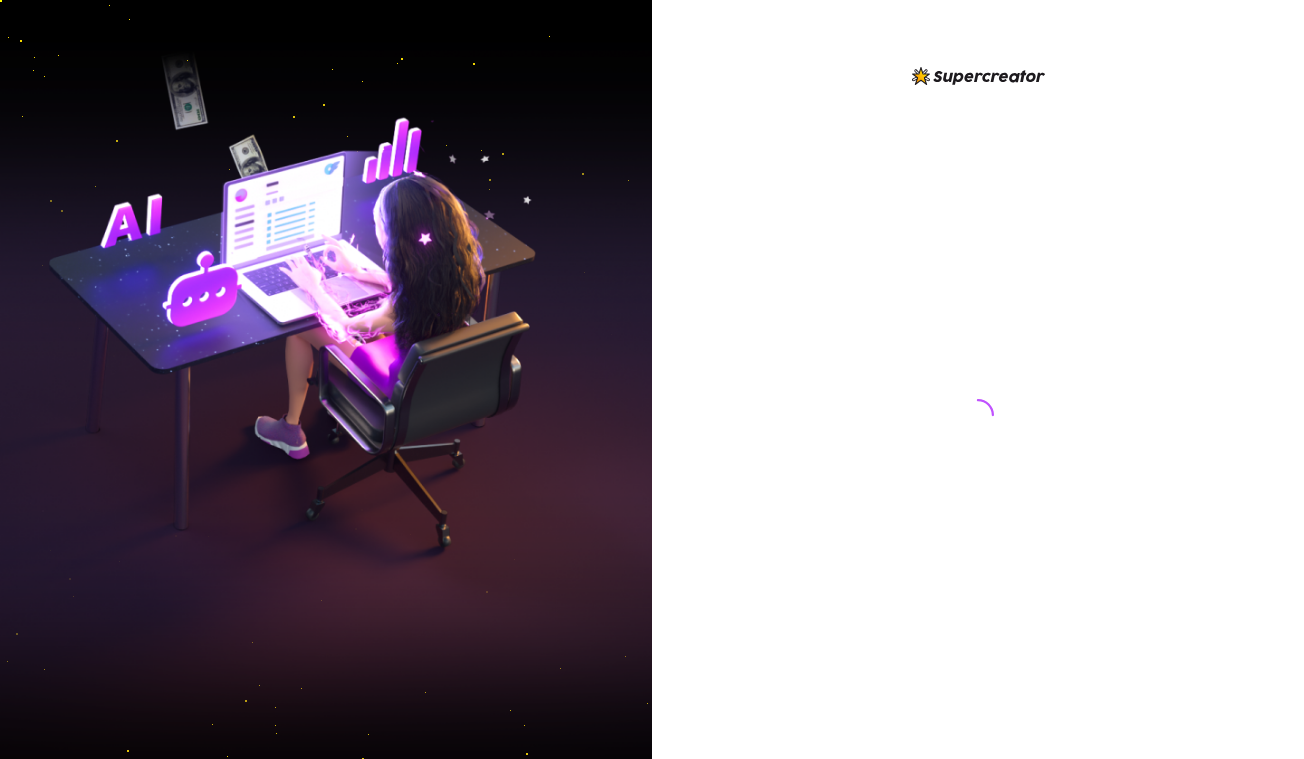 scroll, scrollTop: 0, scrollLeft: 0, axis: both 